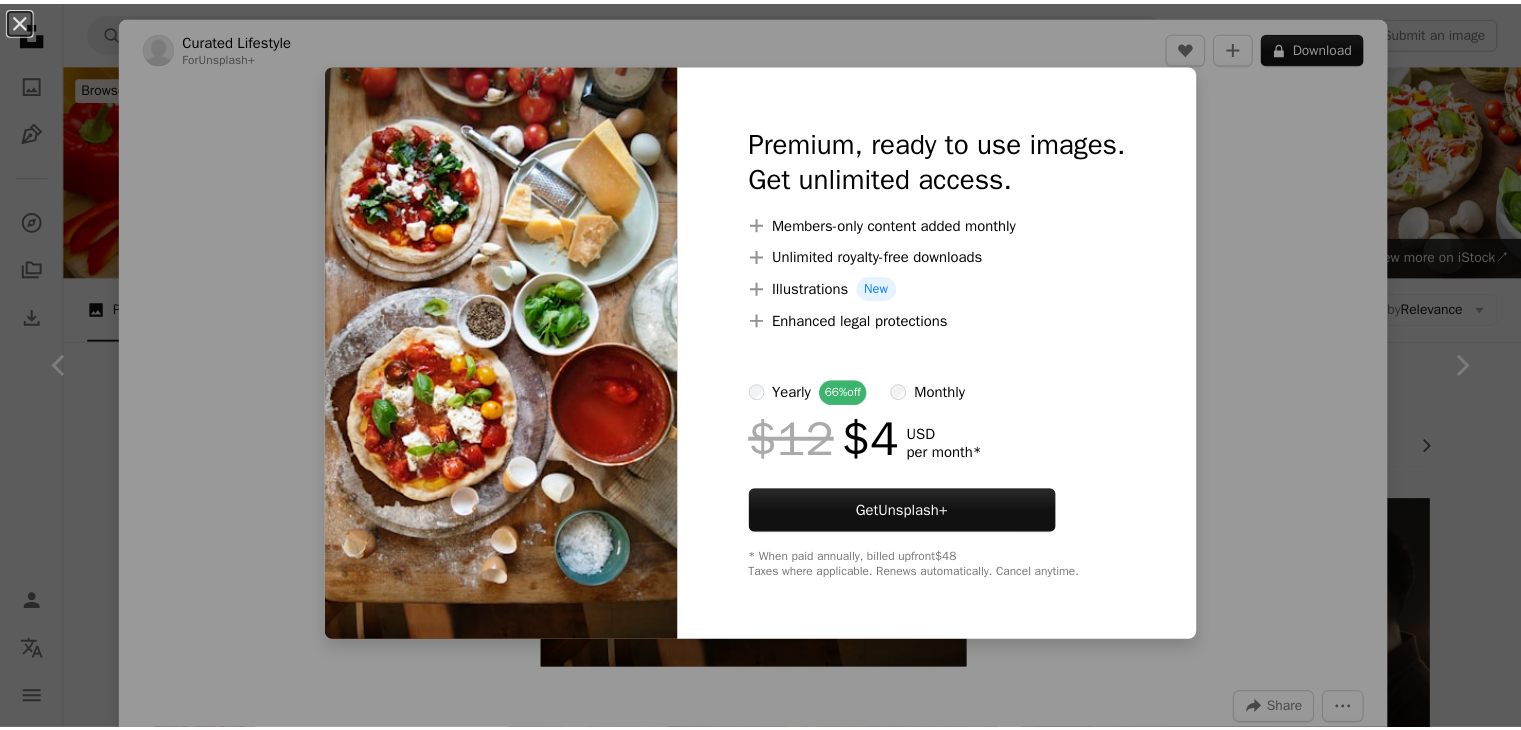 scroll, scrollTop: 1328, scrollLeft: 0, axis: vertical 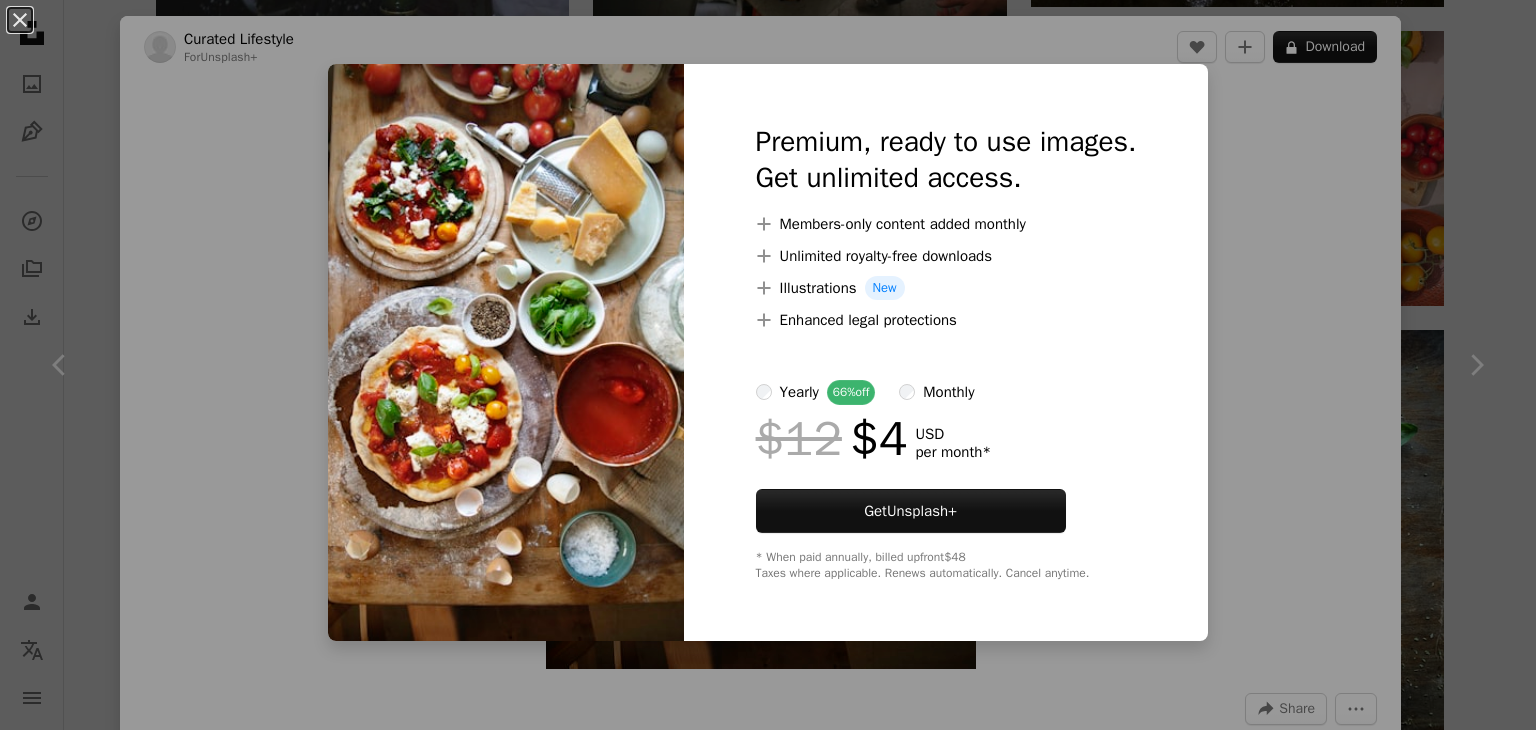 click on "An X shape Premium, ready to use images. Get unlimited access. A plus sign Members-only content added monthly A plus sign Unlimited royalty-free downloads A plus sign Illustrations  New A plus sign Enhanced legal protections yearly 66%  off monthly $12   $4 USD per month * Get  Unsplash+ * When paid annually, billed upfront  $48 Taxes where applicable. Renews automatically. Cancel anytime." at bounding box center (768, 365) 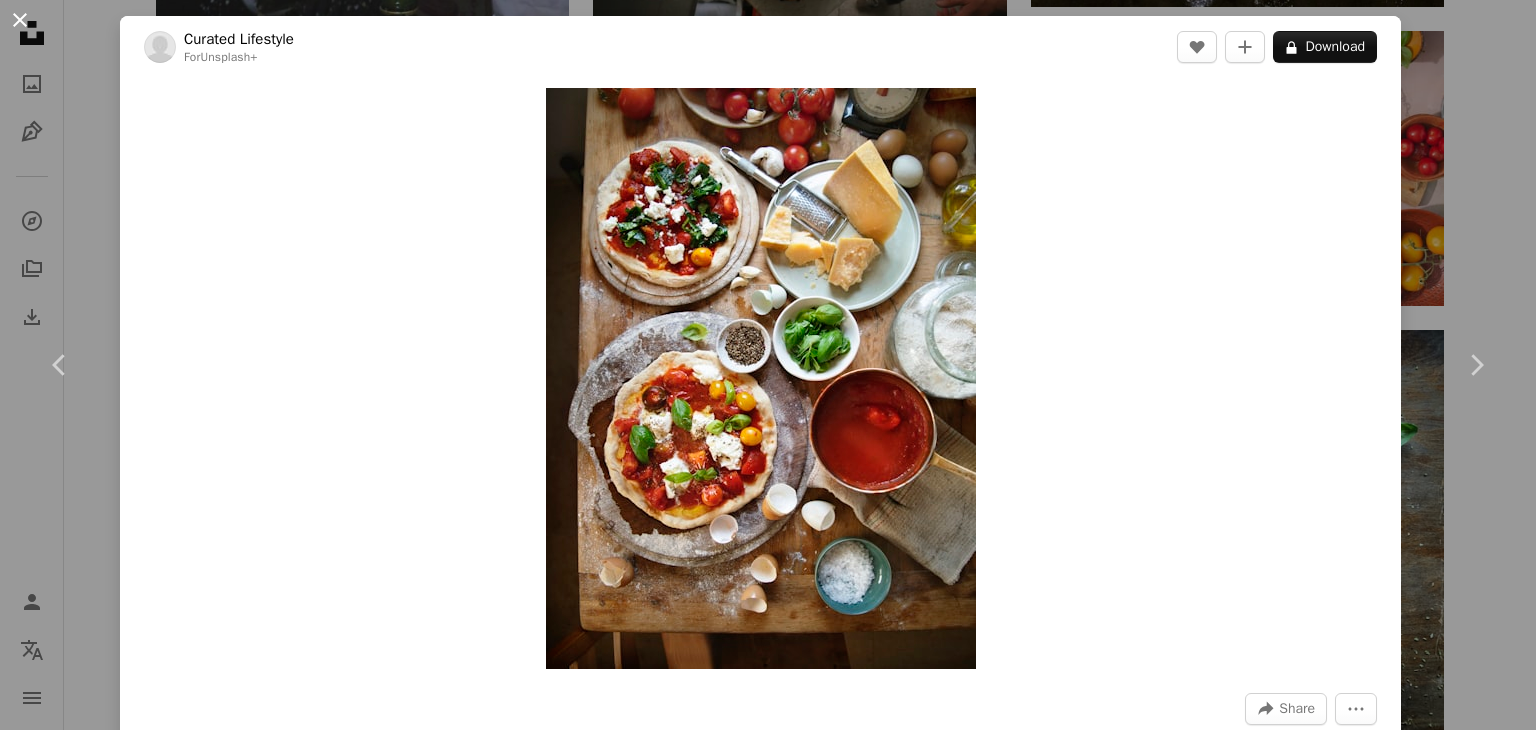 click on "An X shape" at bounding box center (20, 20) 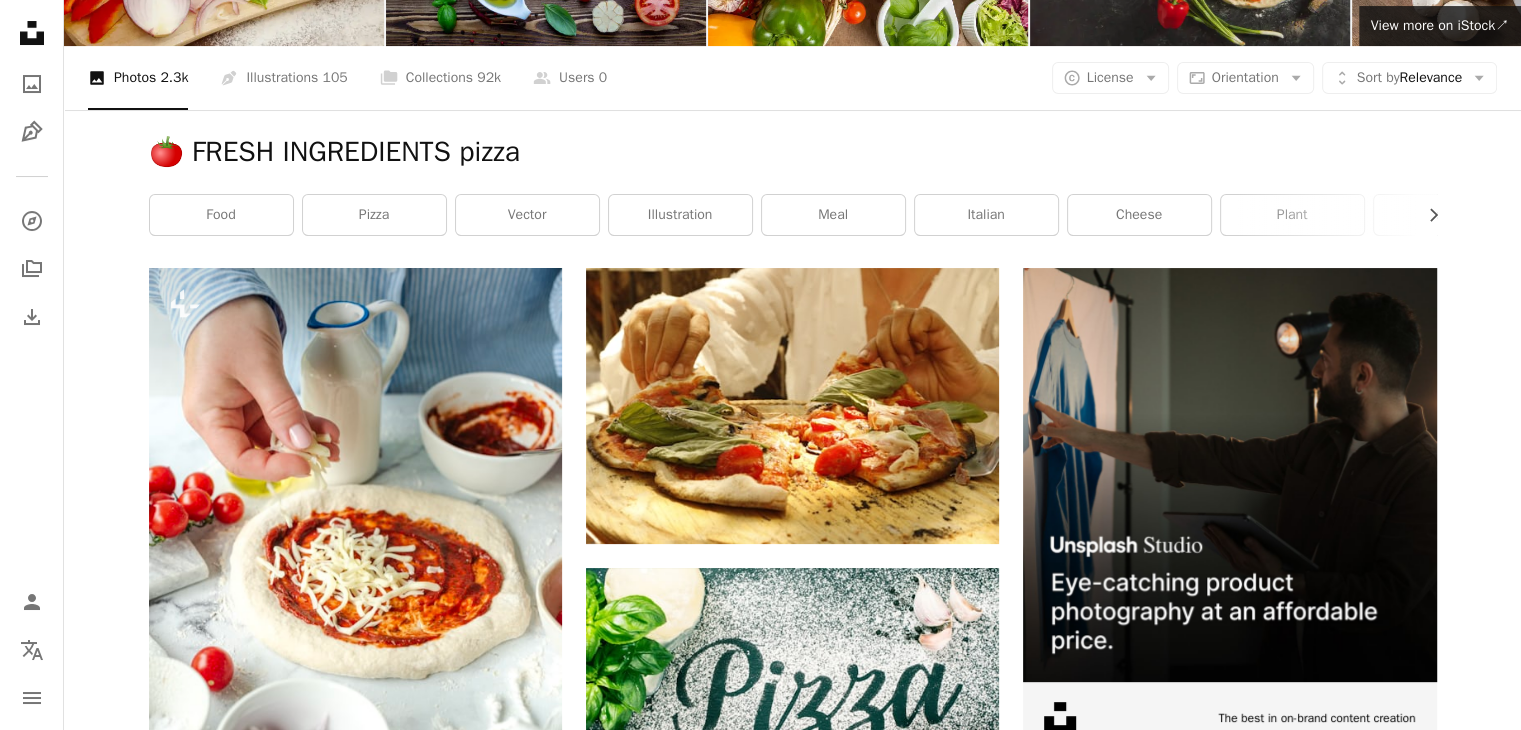 scroll, scrollTop: 0, scrollLeft: 0, axis: both 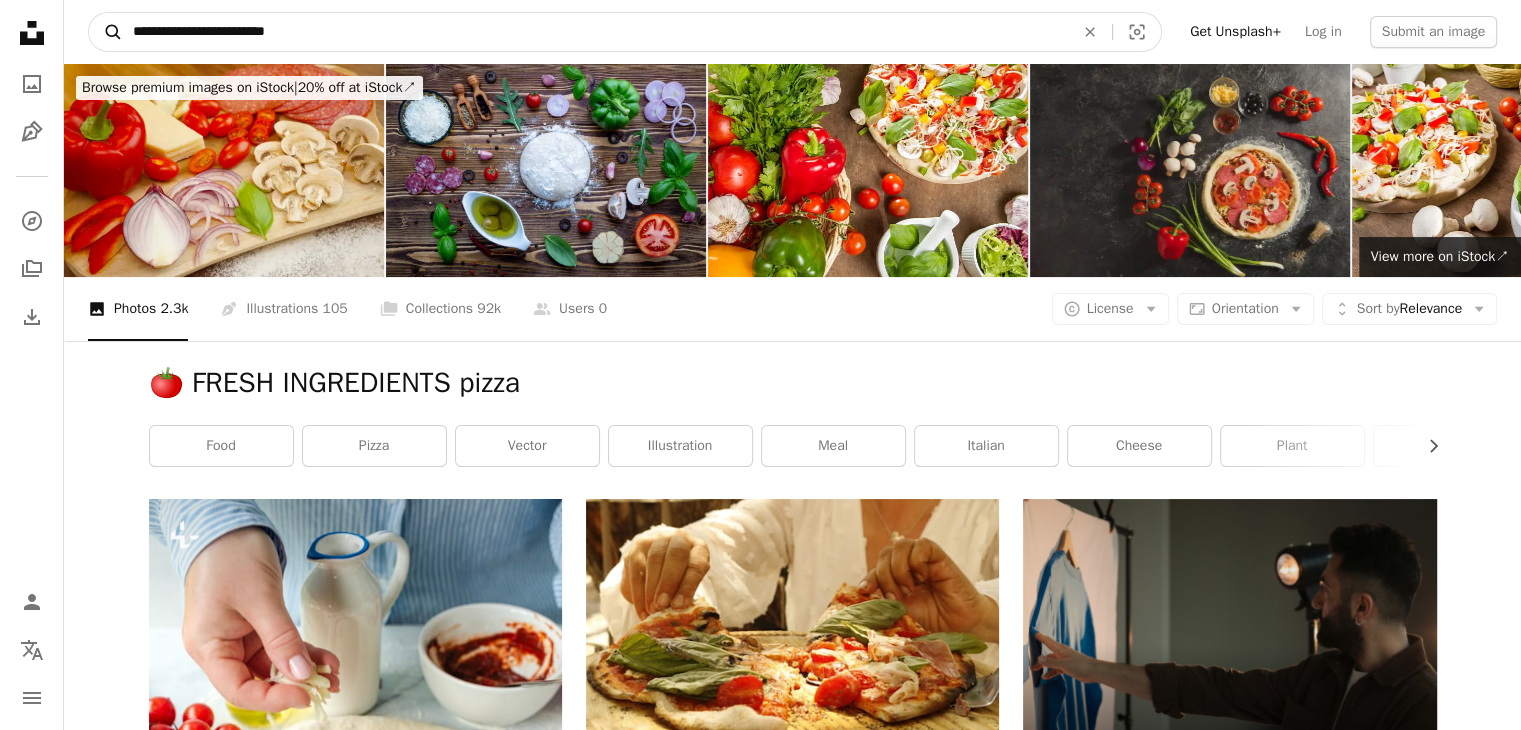 drag, startPoint x: 283, startPoint y: 29, endPoint x: 112, endPoint y: 29, distance: 171 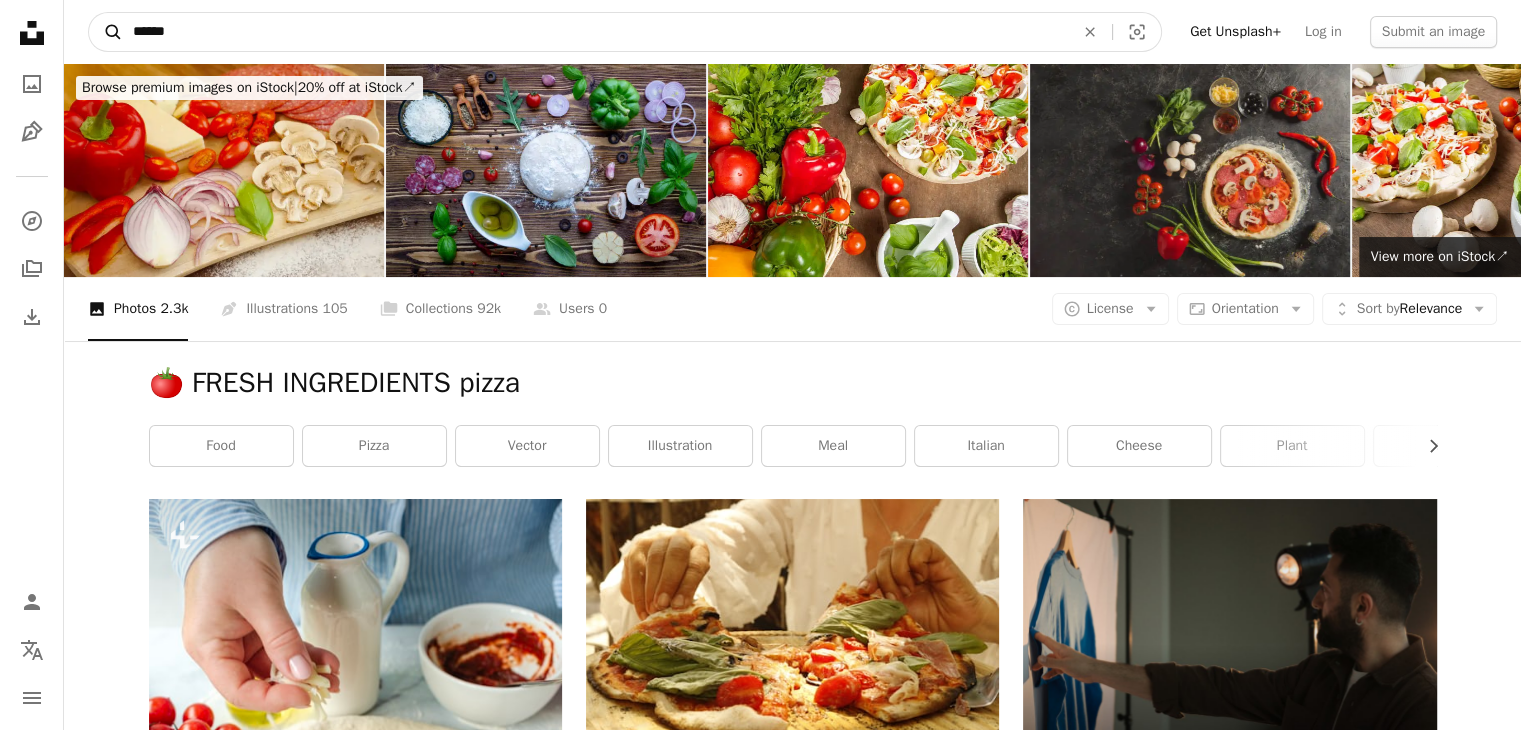 paste on "**********" 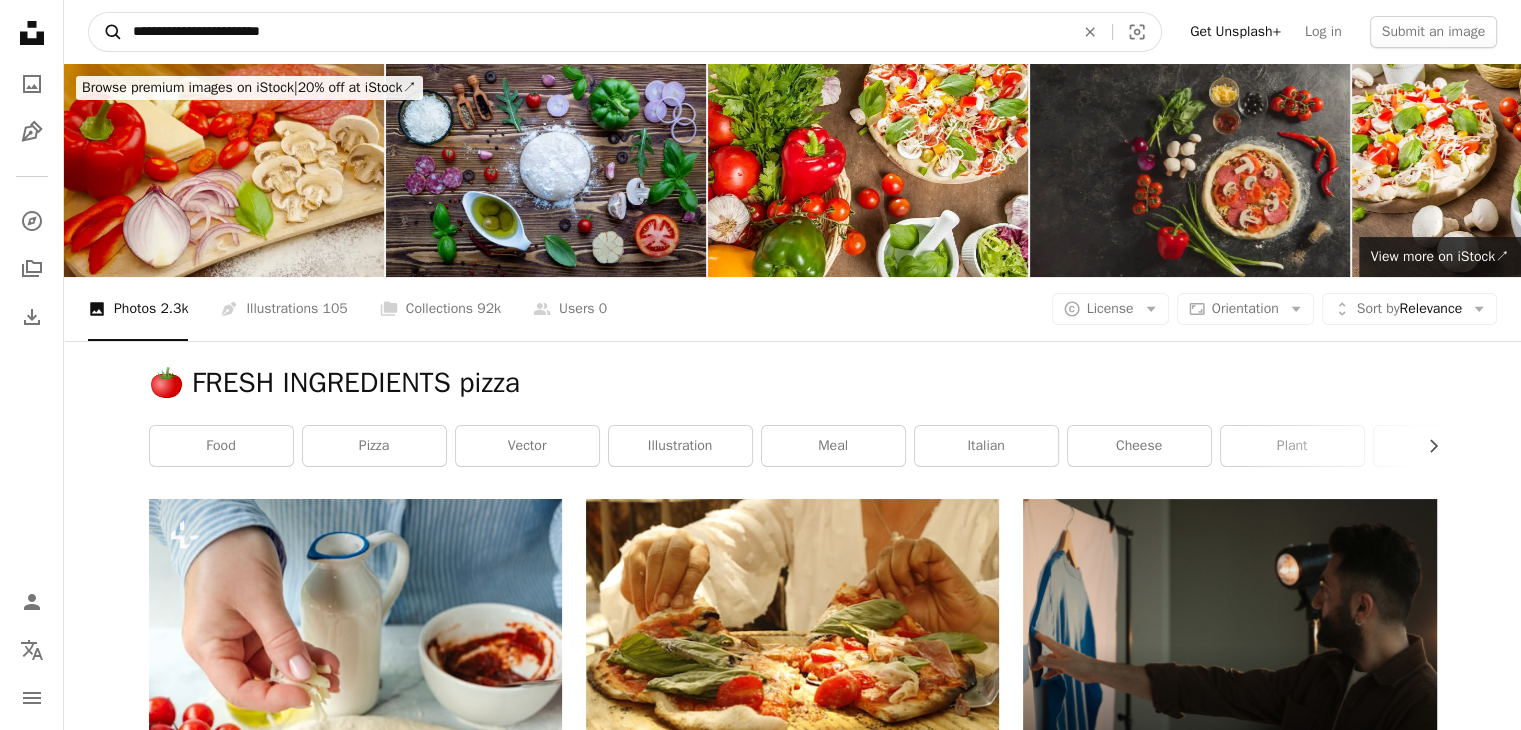 click on "A magnifying glass" at bounding box center [106, 32] 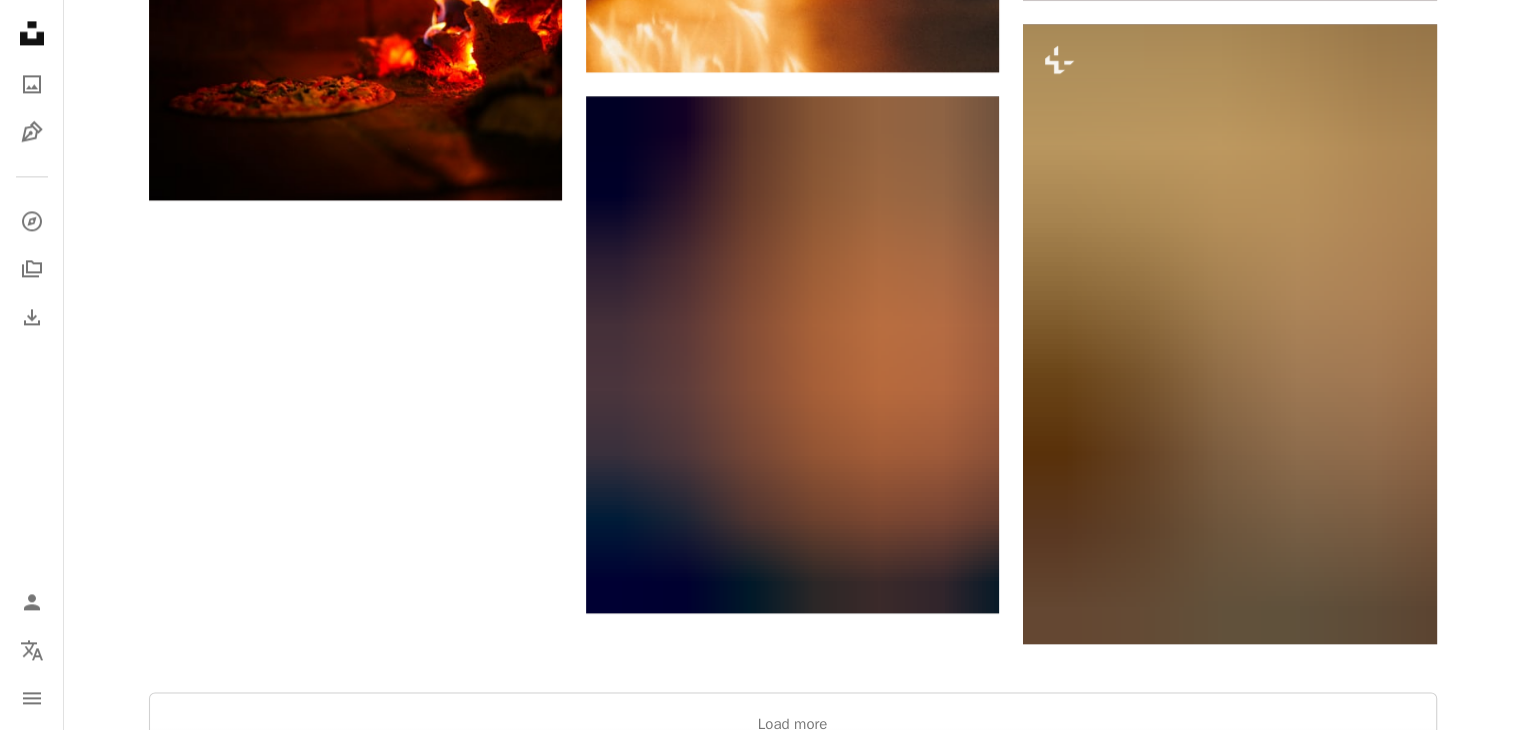 scroll, scrollTop: 2956, scrollLeft: 0, axis: vertical 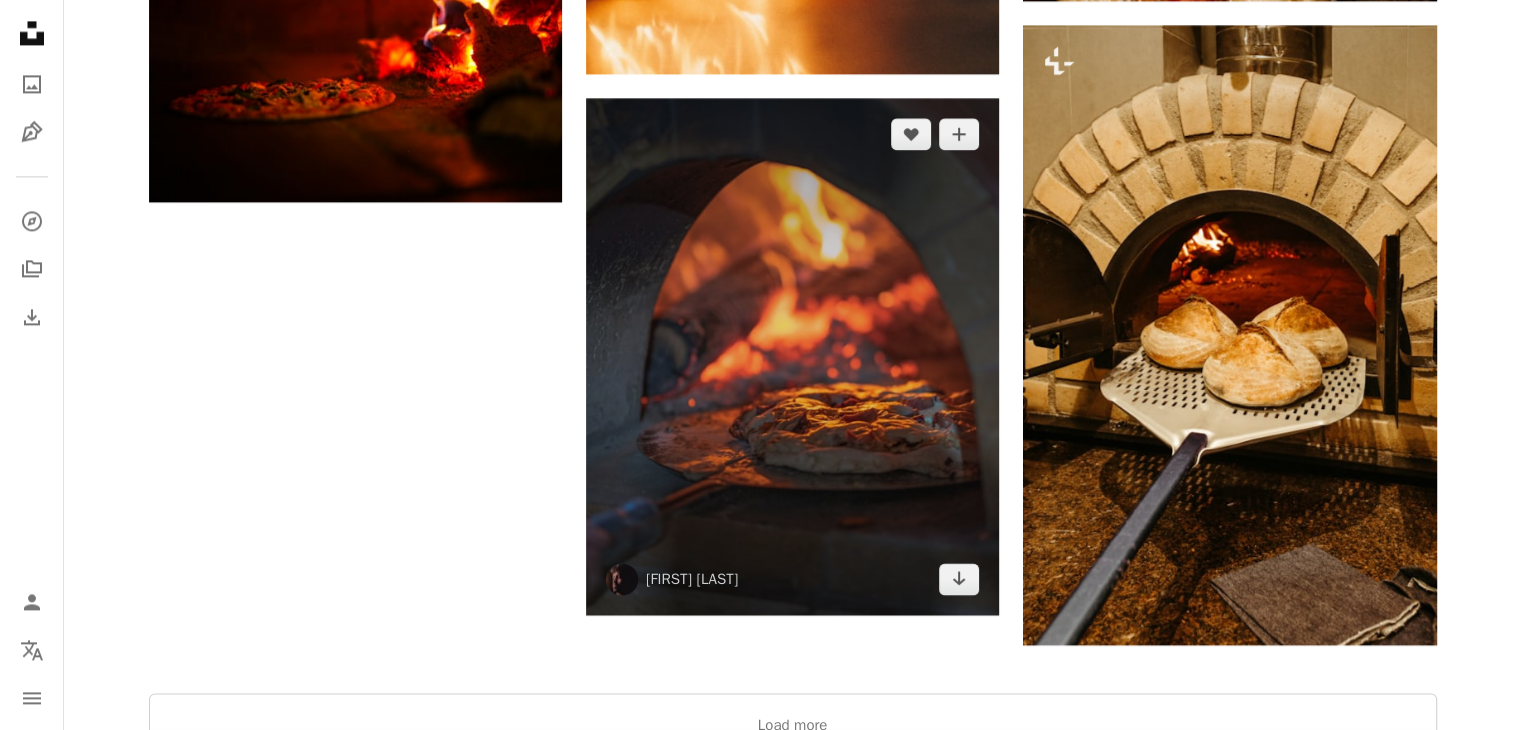 click at bounding box center (792, 356) 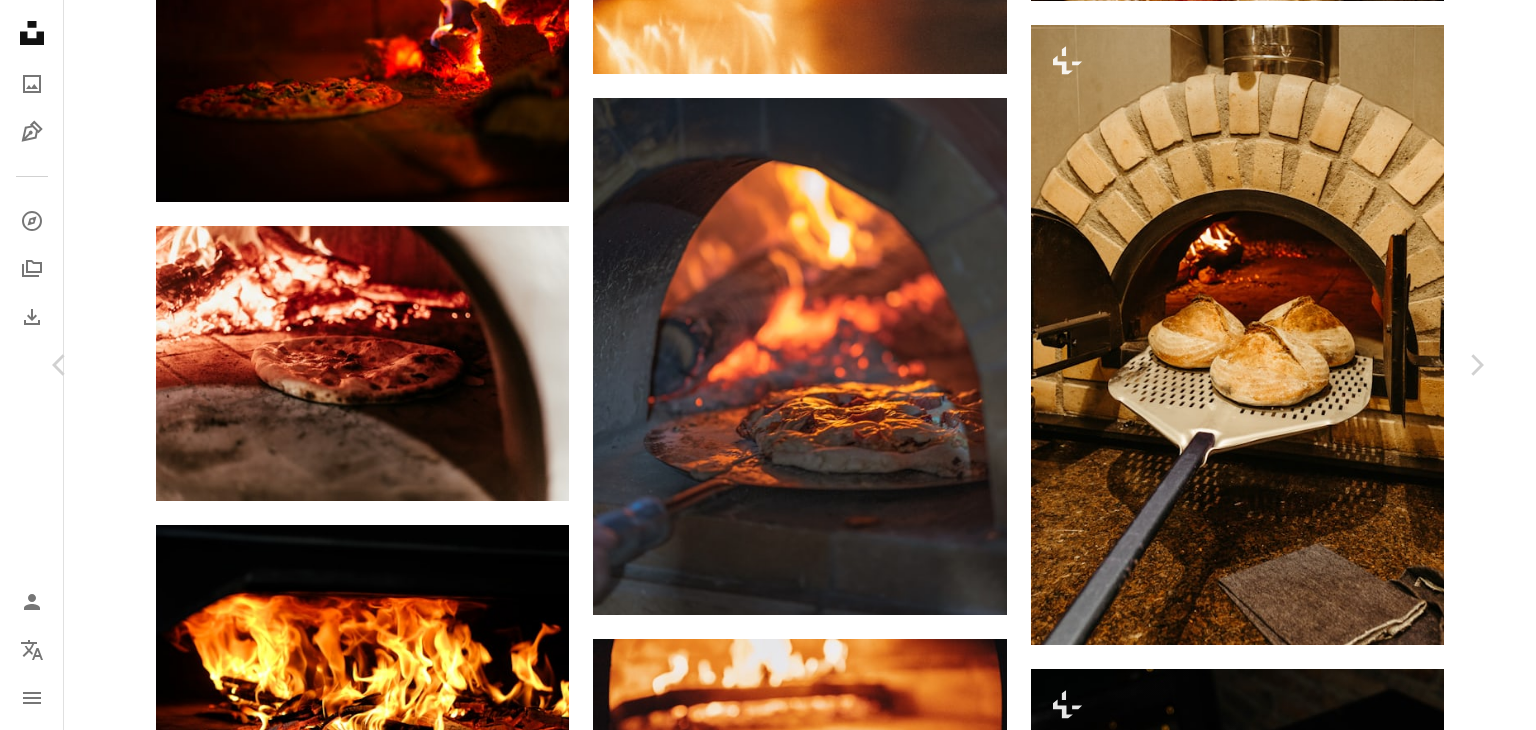 click on "An X shape" at bounding box center [20, 20] 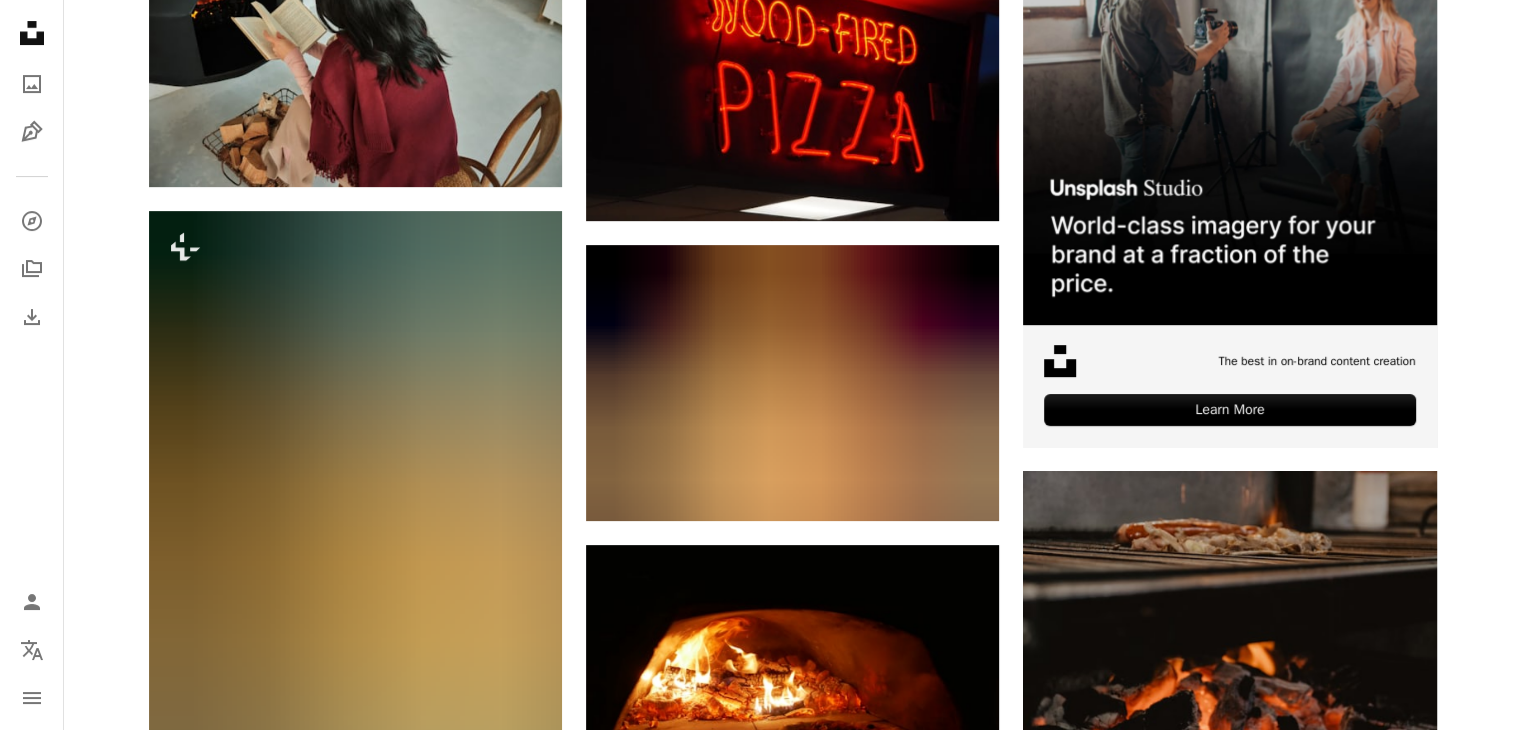 scroll, scrollTop: 0, scrollLeft: 0, axis: both 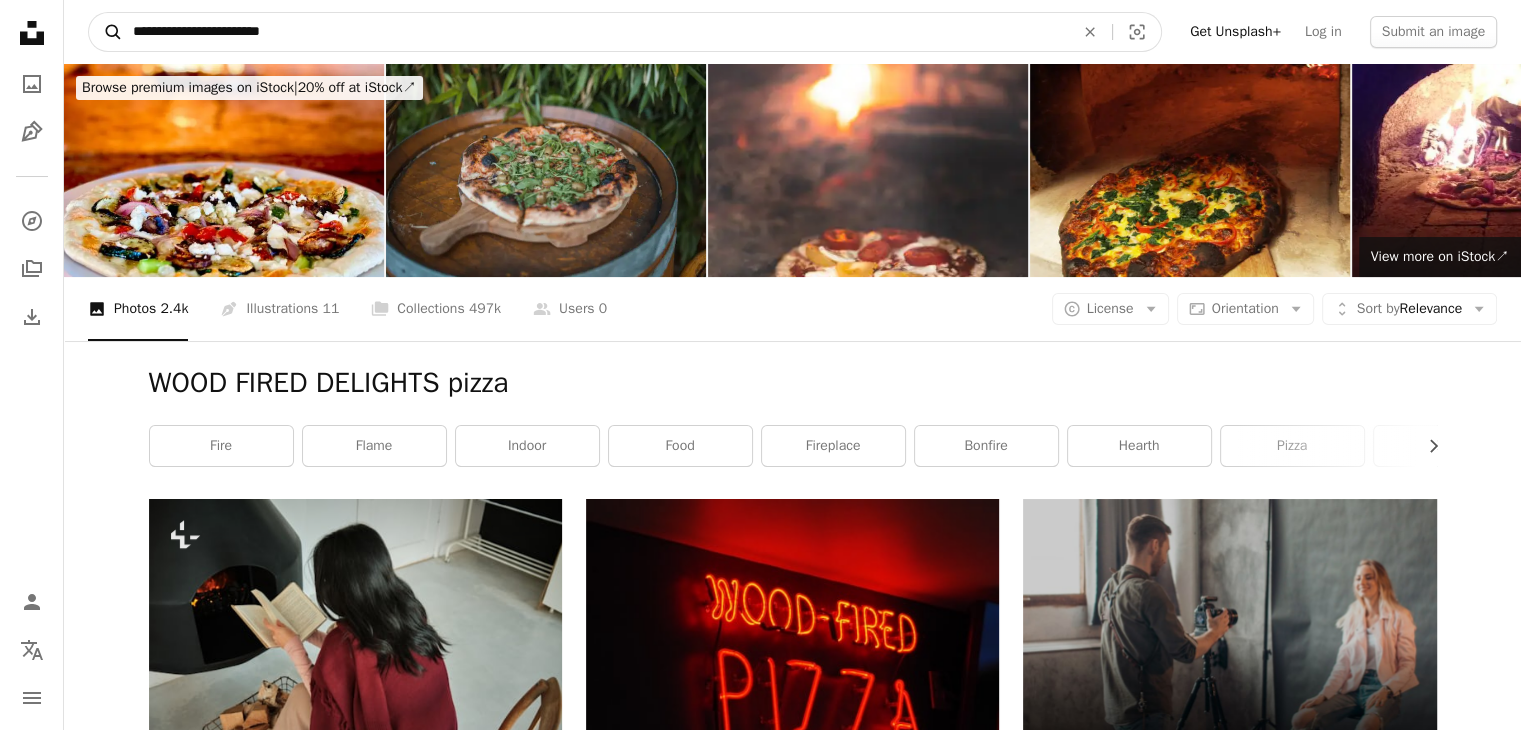 drag, startPoint x: 280, startPoint y: 32, endPoint x: 108, endPoint y: 35, distance: 172.02615 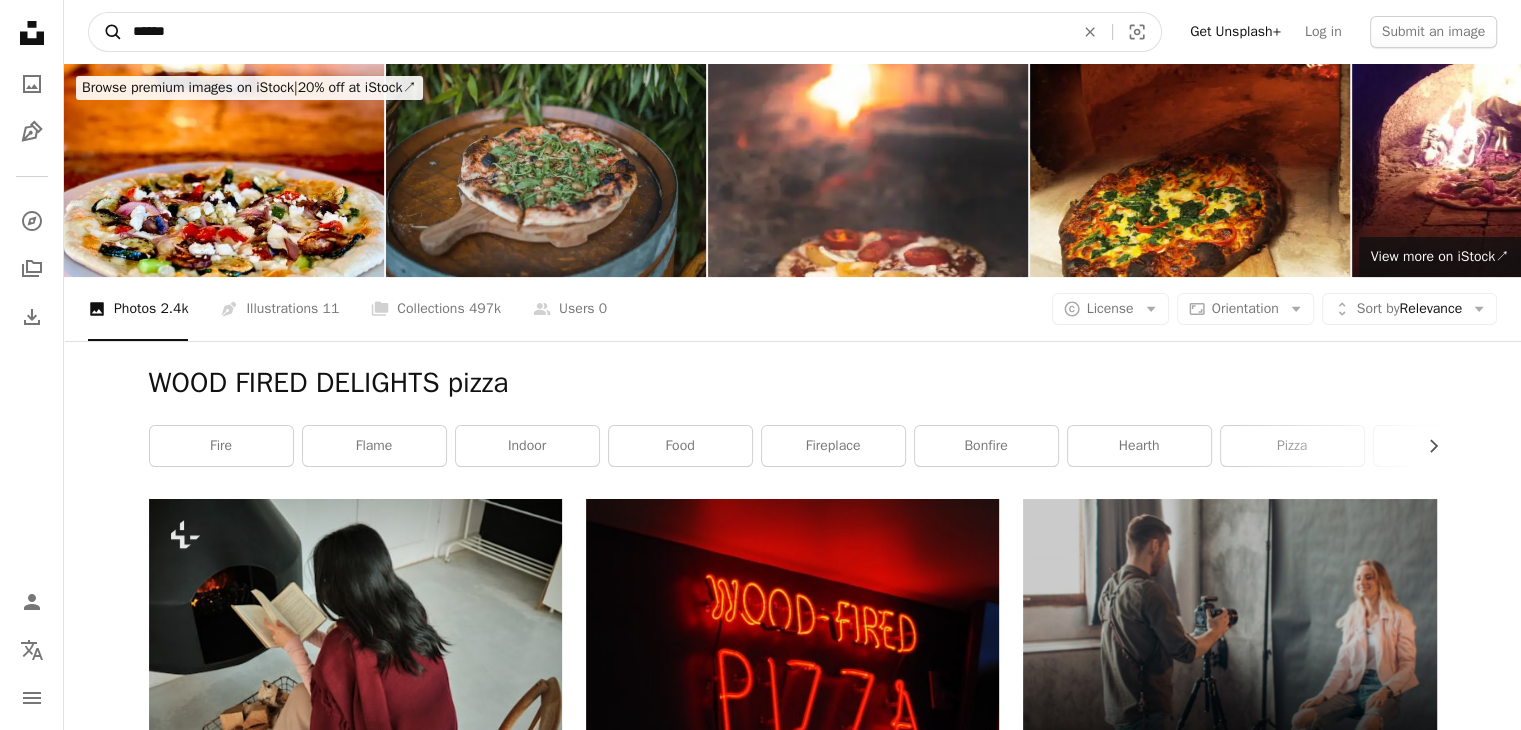 paste on "**********" 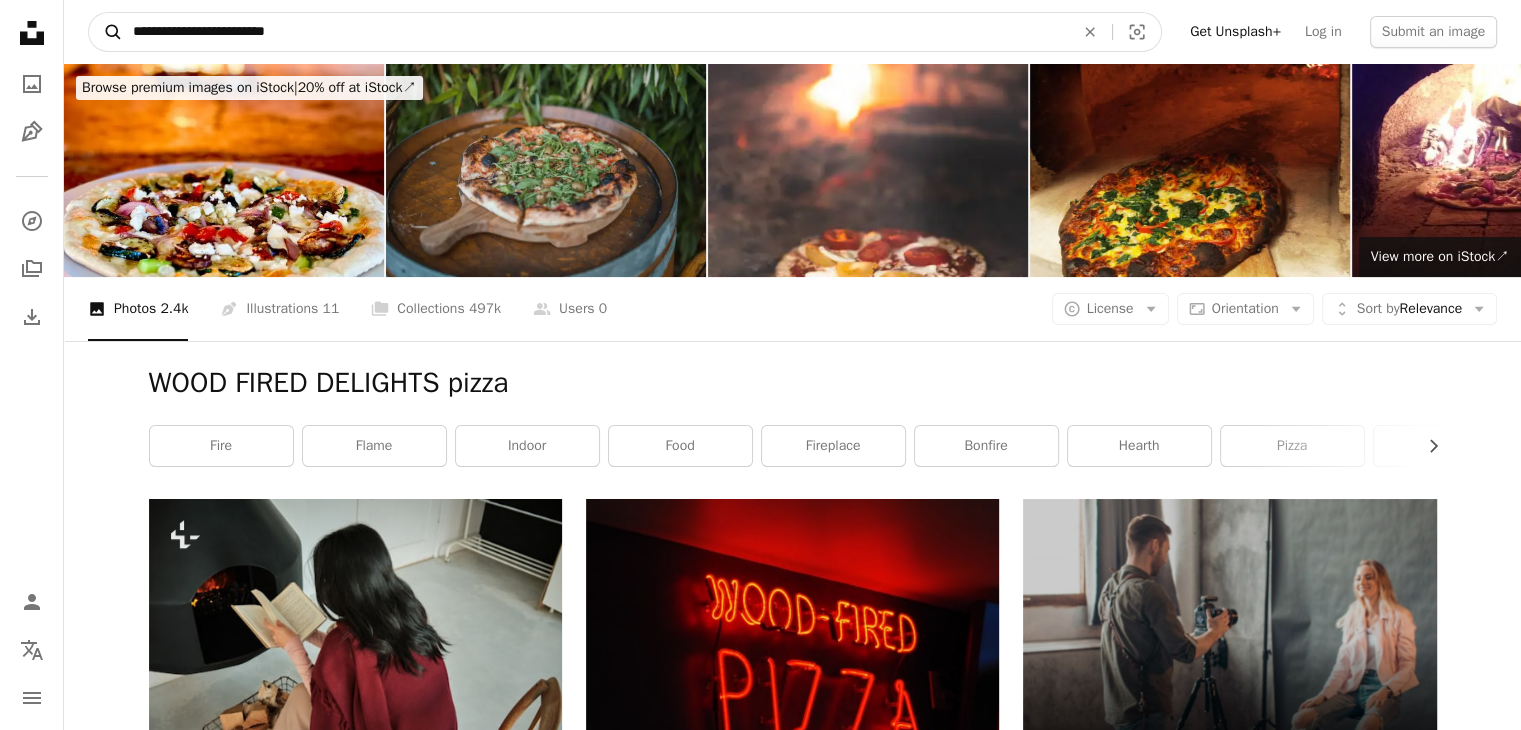 type on "**********" 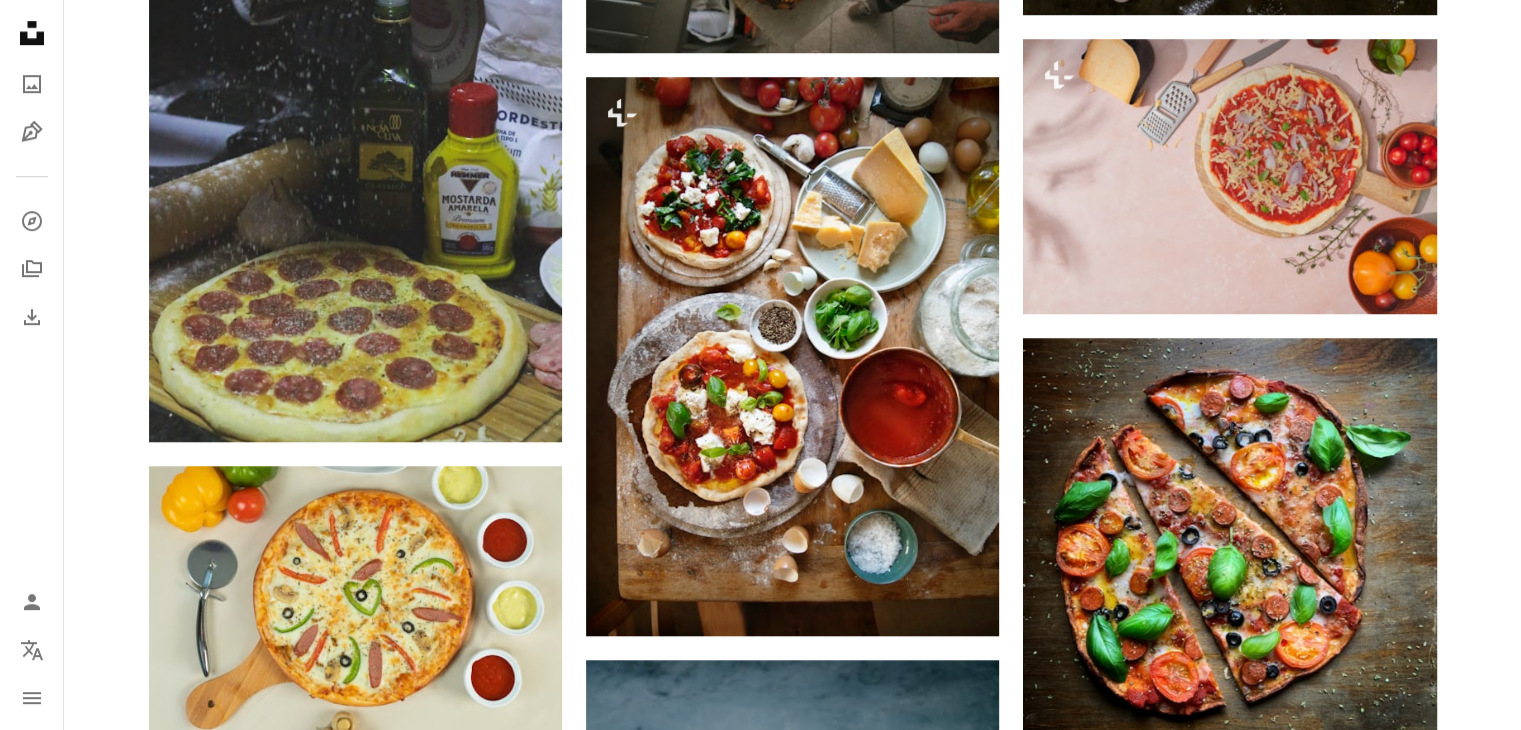 scroll, scrollTop: 1340, scrollLeft: 0, axis: vertical 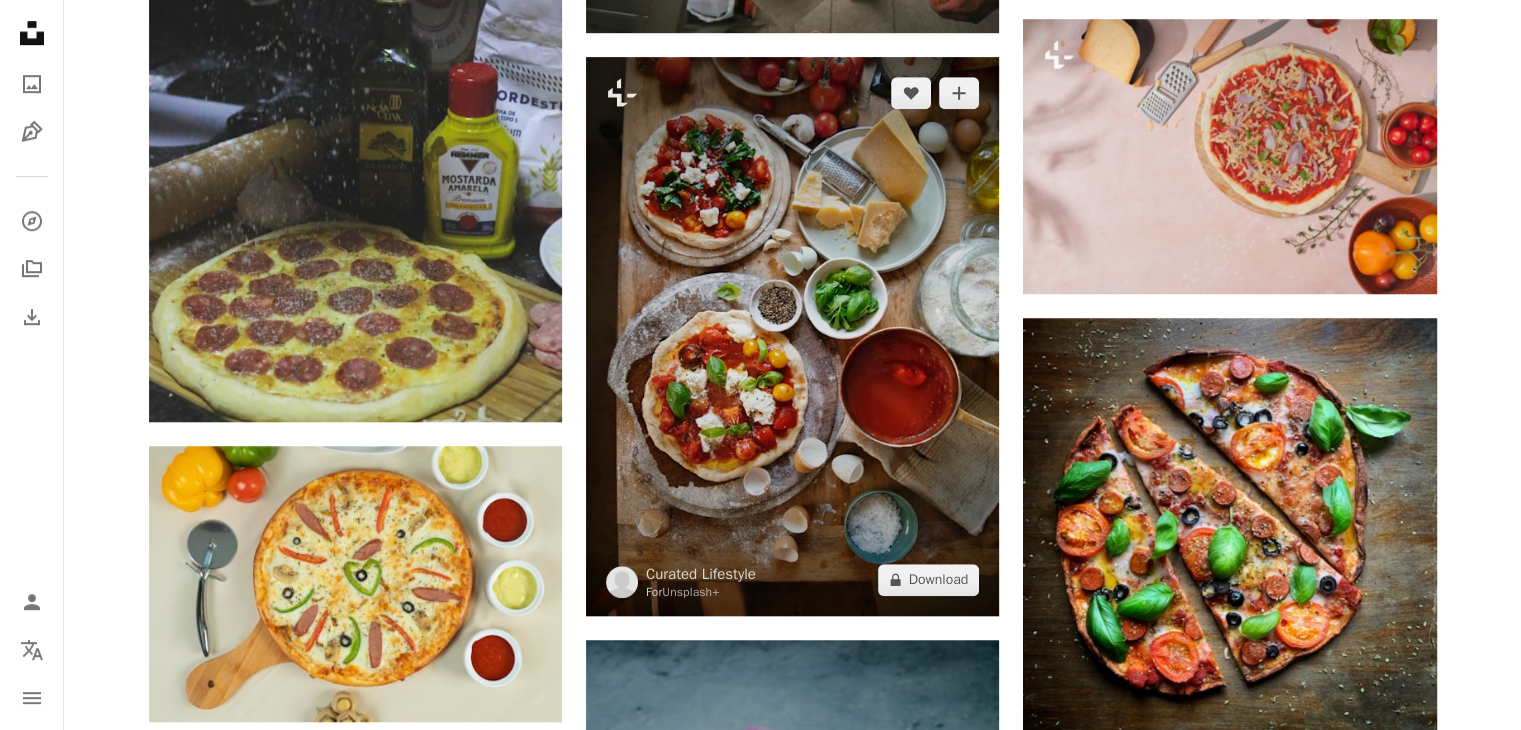 click at bounding box center (792, 336) 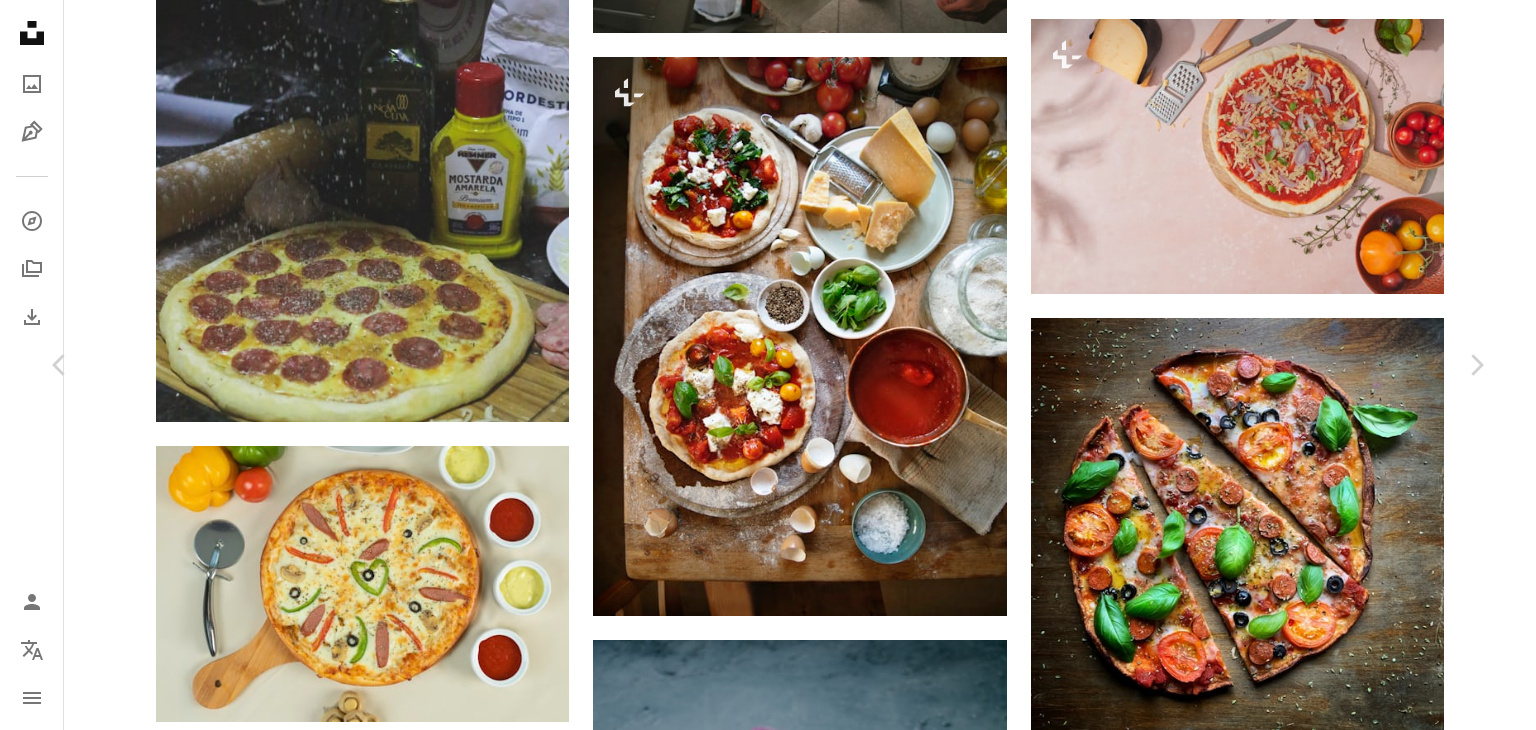 click on "An X shape" at bounding box center (20, 20) 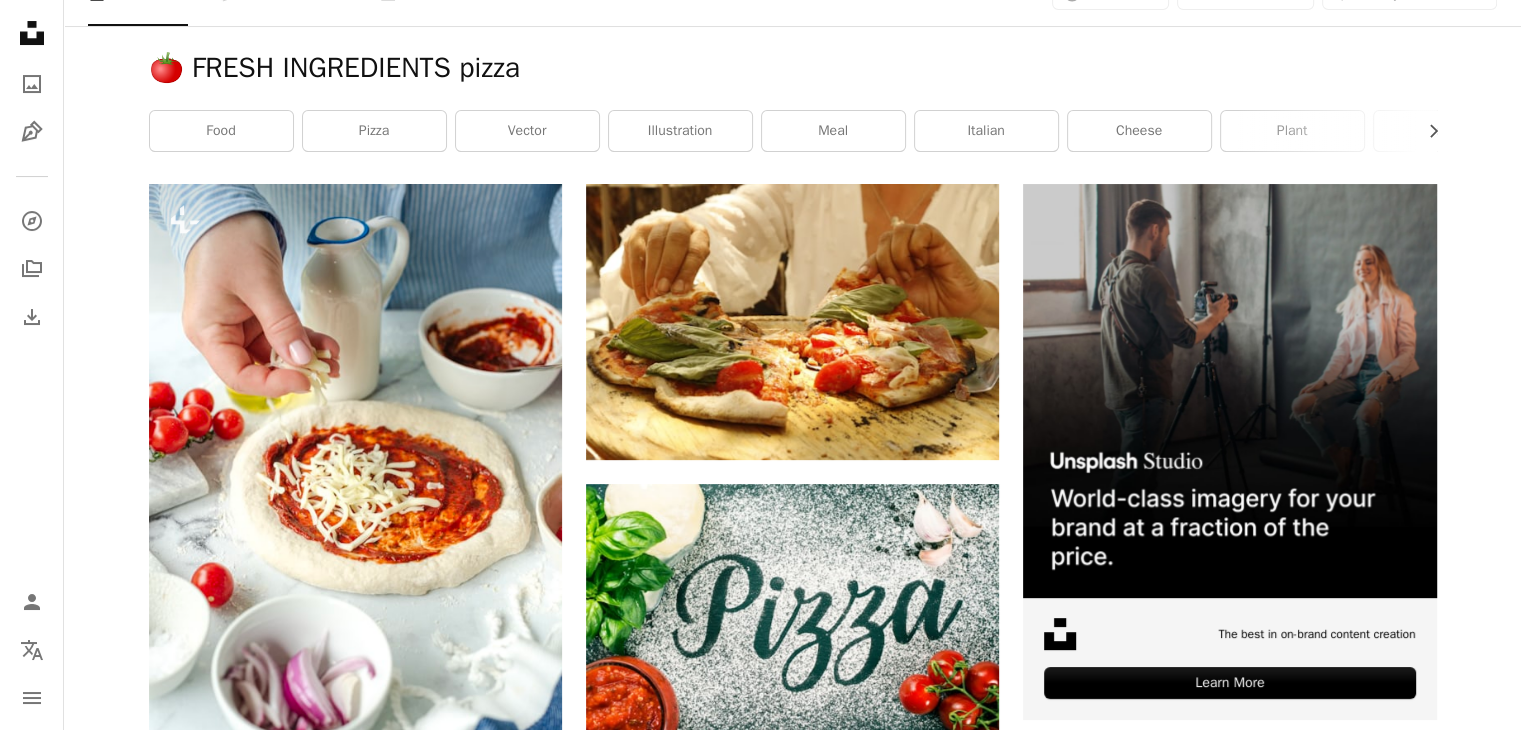 scroll, scrollTop: 0, scrollLeft: 0, axis: both 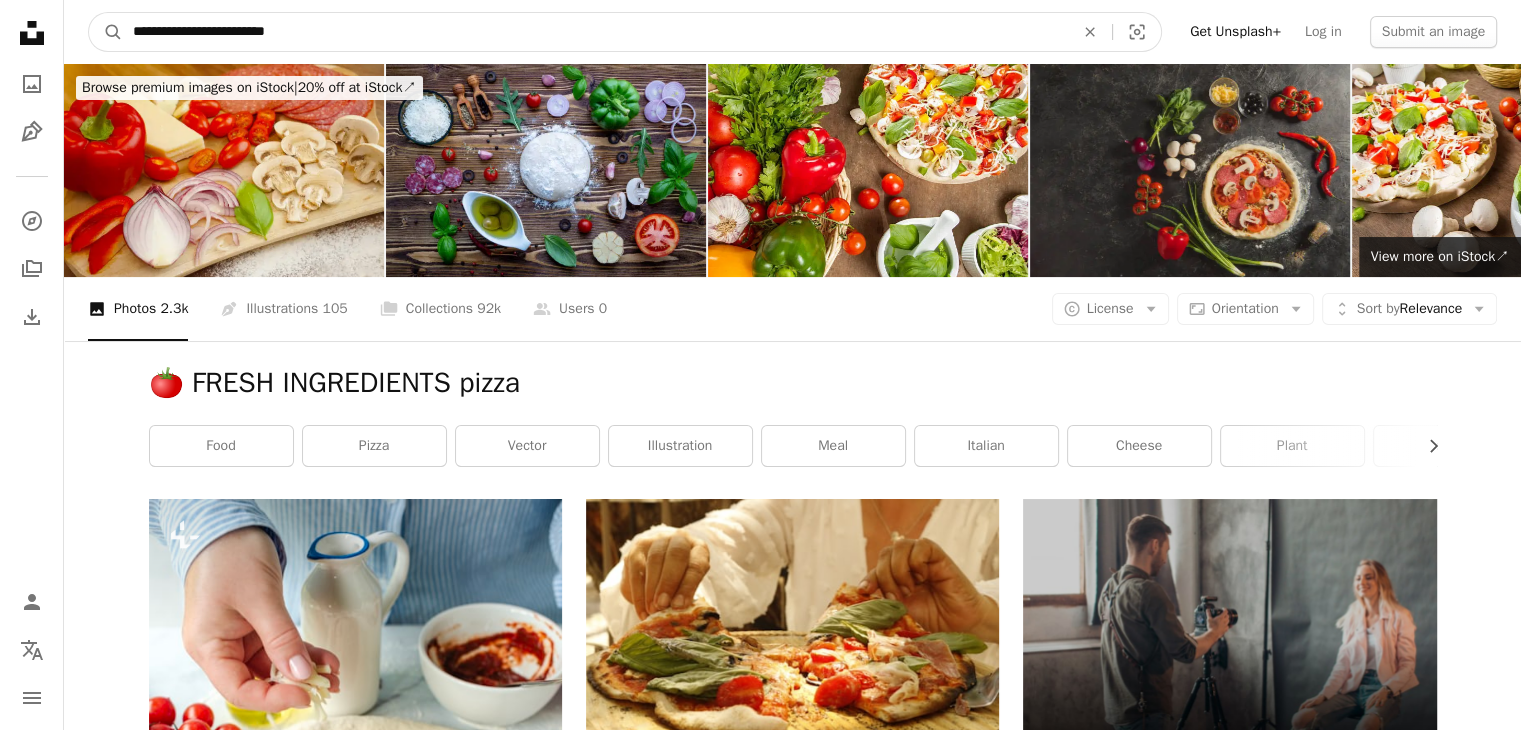 drag, startPoint x: 284, startPoint y: 32, endPoint x: 61, endPoint y: 31, distance: 223.00224 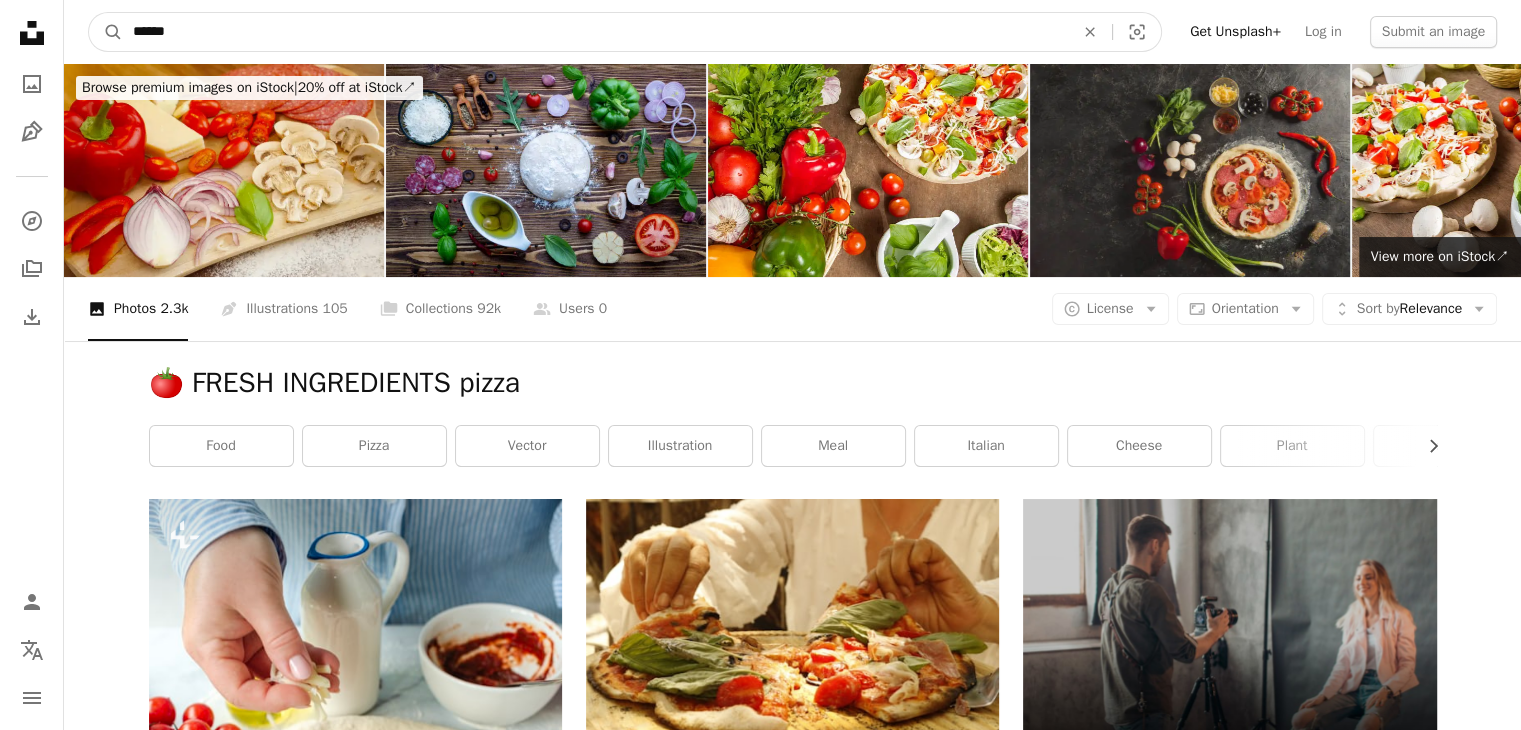 paste on "**********" 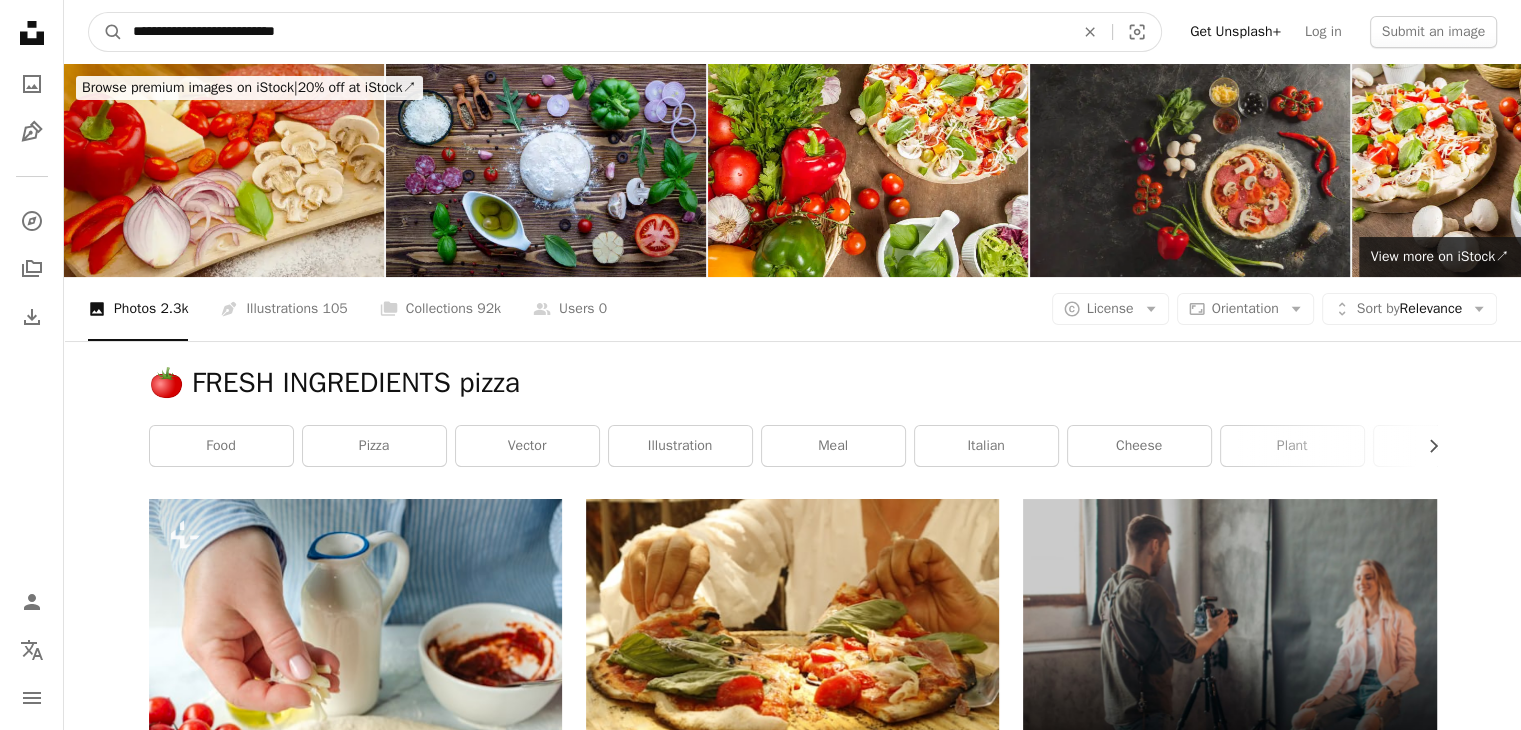 click on "A magnifying glass" at bounding box center [106, 32] 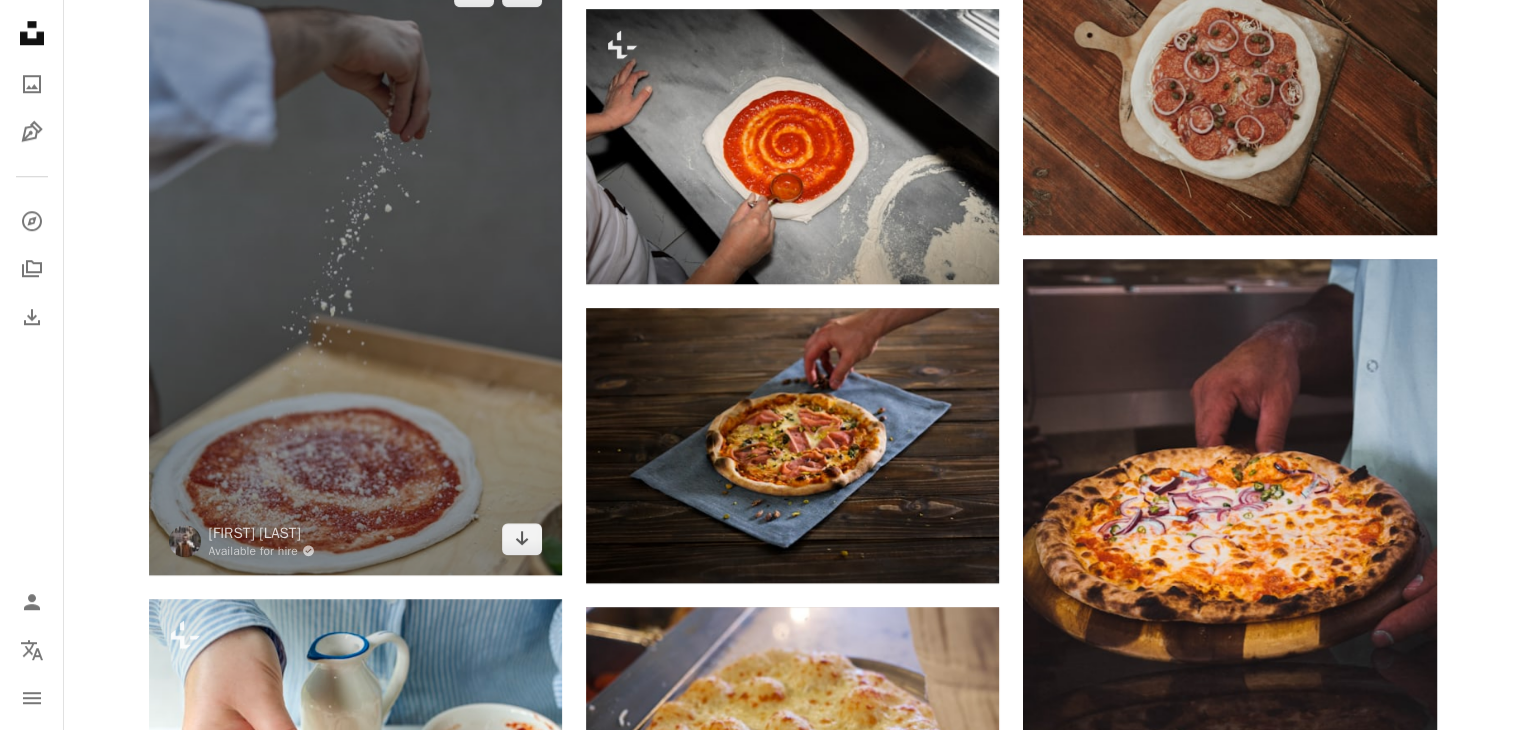 scroll, scrollTop: 1744, scrollLeft: 0, axis: vertical 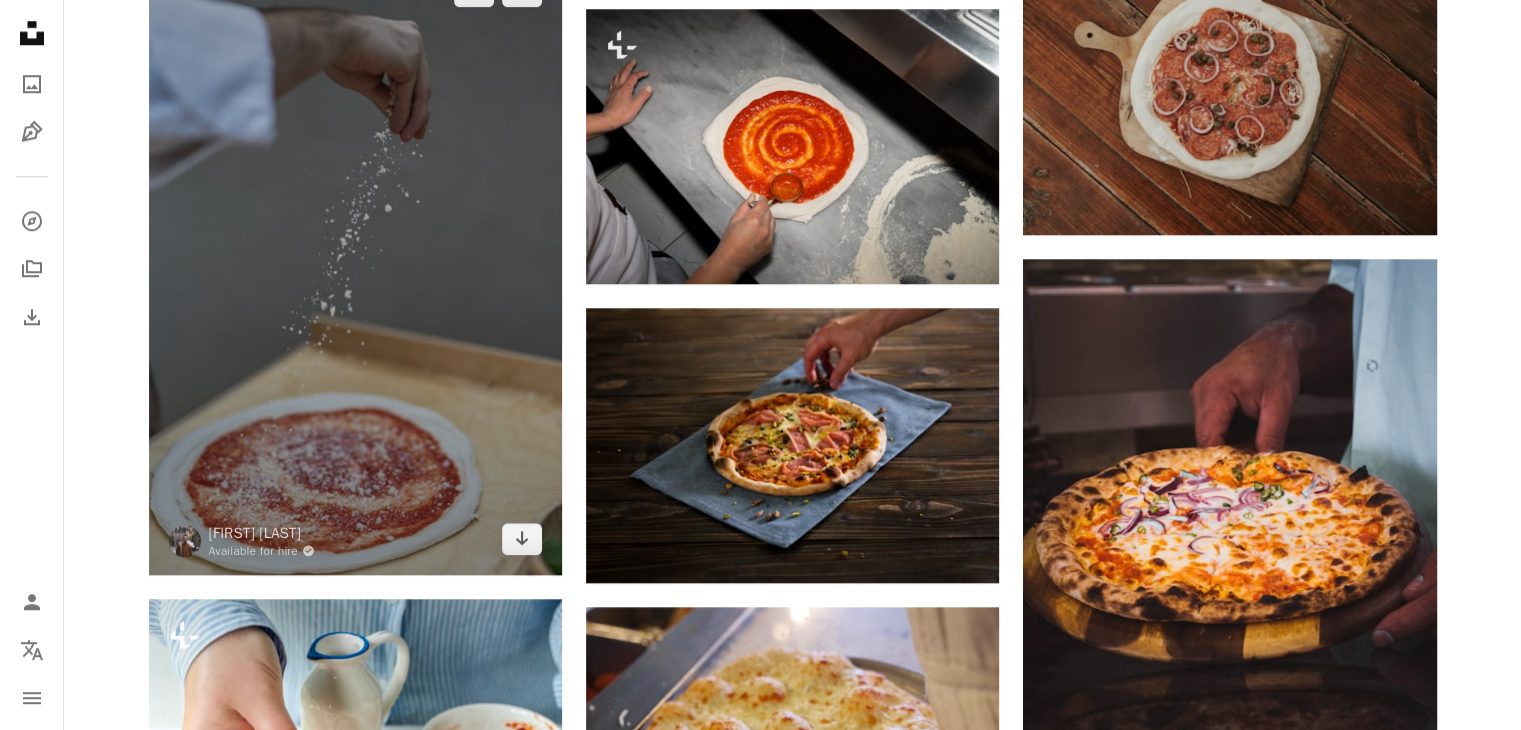 click at bounding box center [355, 265] 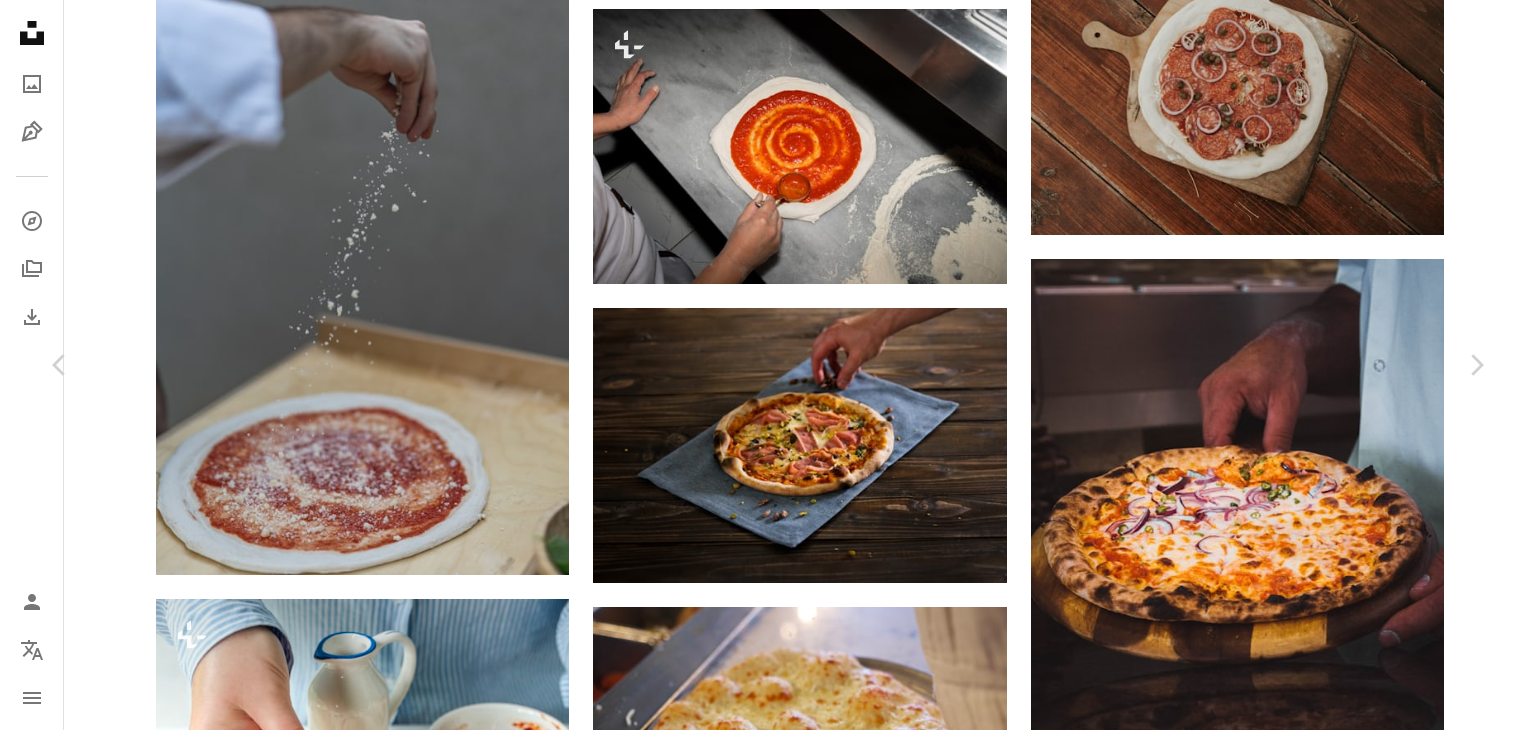 click on "An X shape" at bounding box center (20, 20) 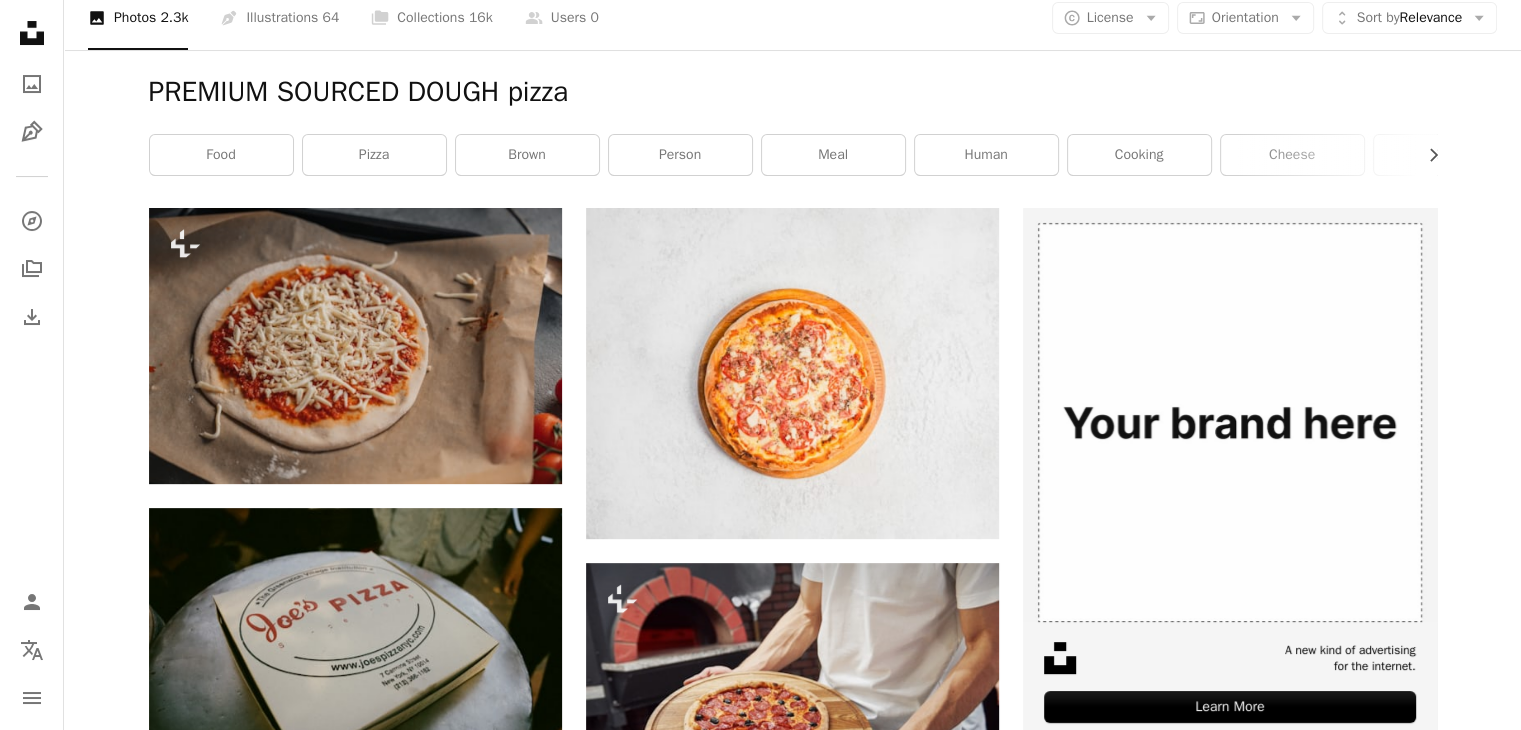 scroll, scrollTop: 0, scrollLeft: 0, axis: both 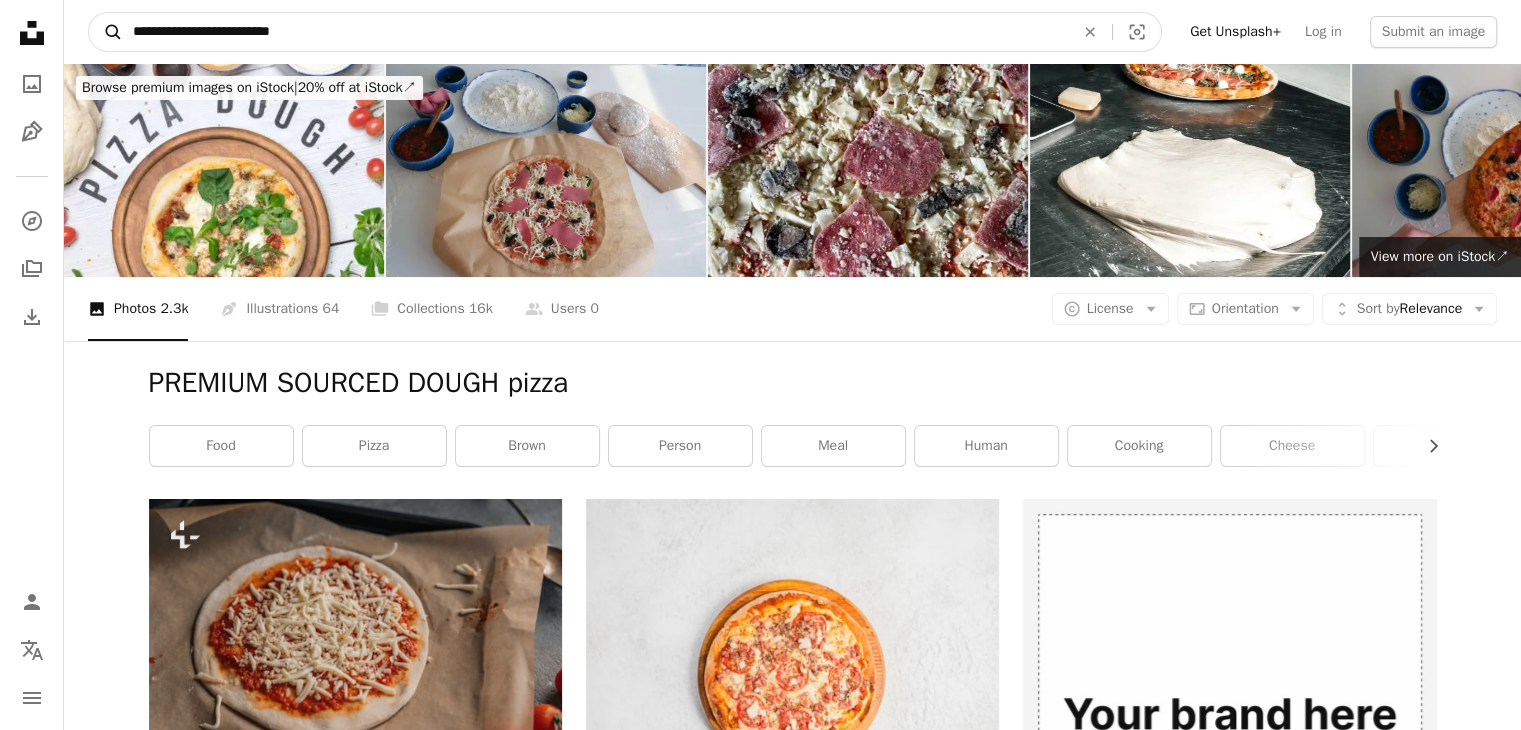 drag, startPoint x: 416, startPoint y: 33, endPoint x: 118, endPoint y: 16, distance: 298.4845 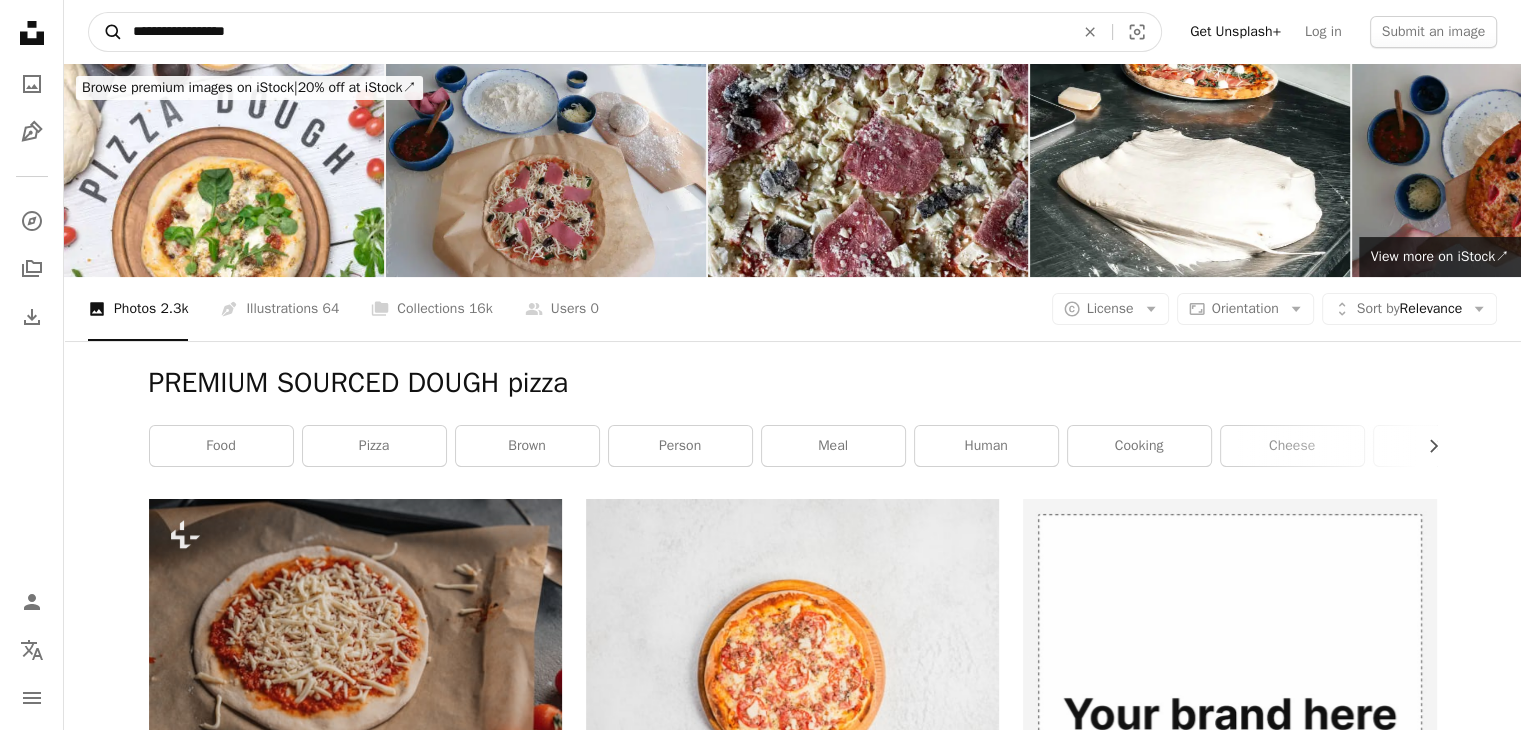 type on "**********" 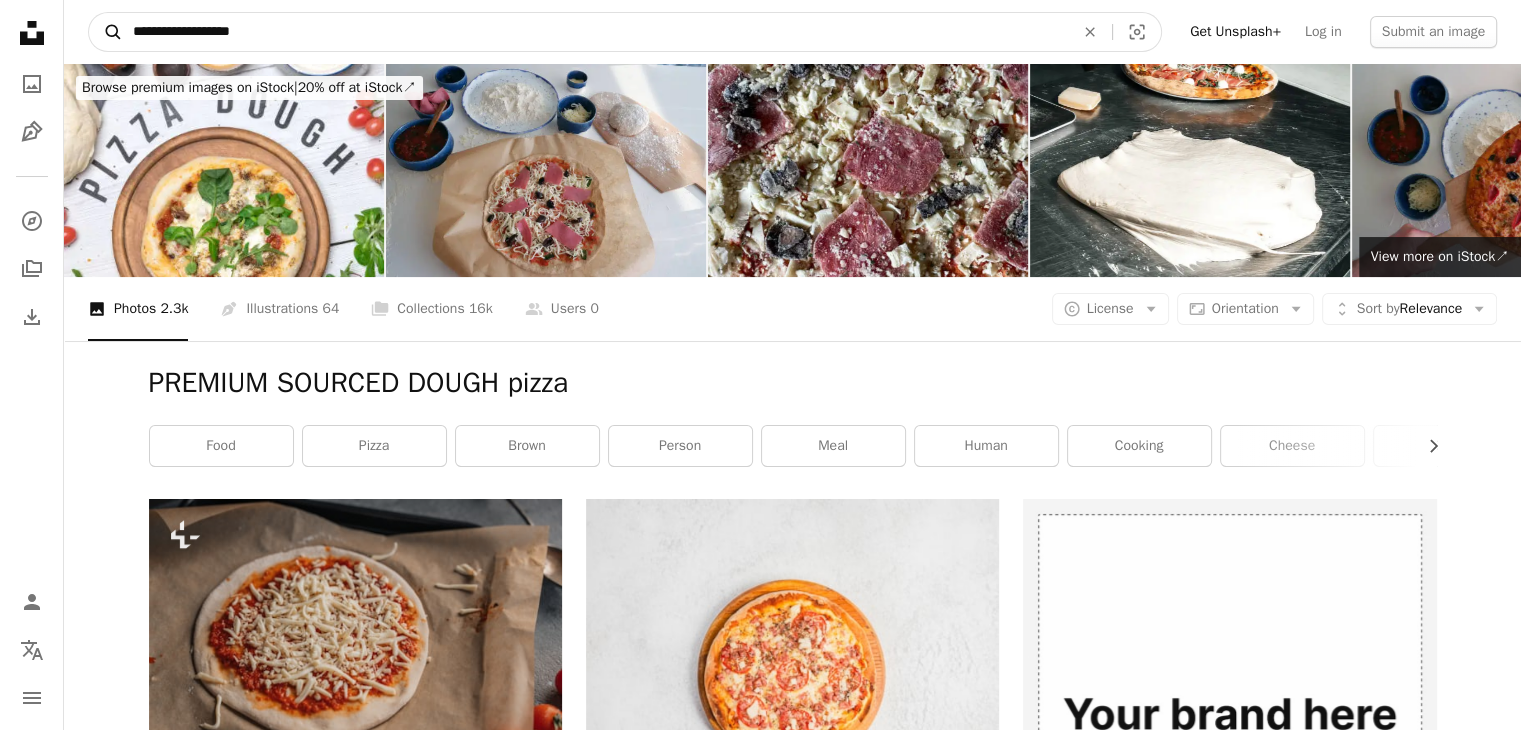 click on "A magnifying glass" at bounding box center [106, 32] 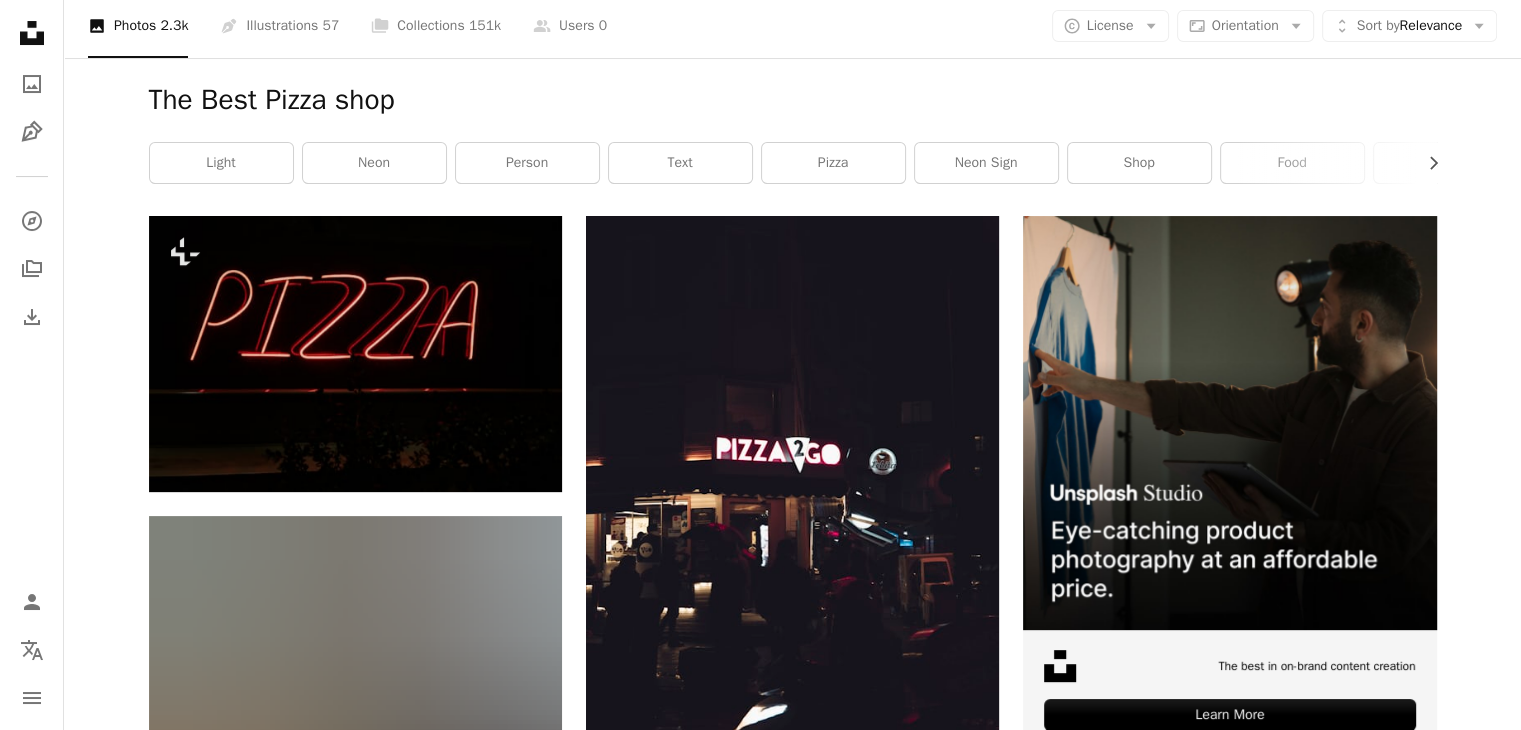 scroll, scrollTop: 0, scrollLeft: 0, axis: both 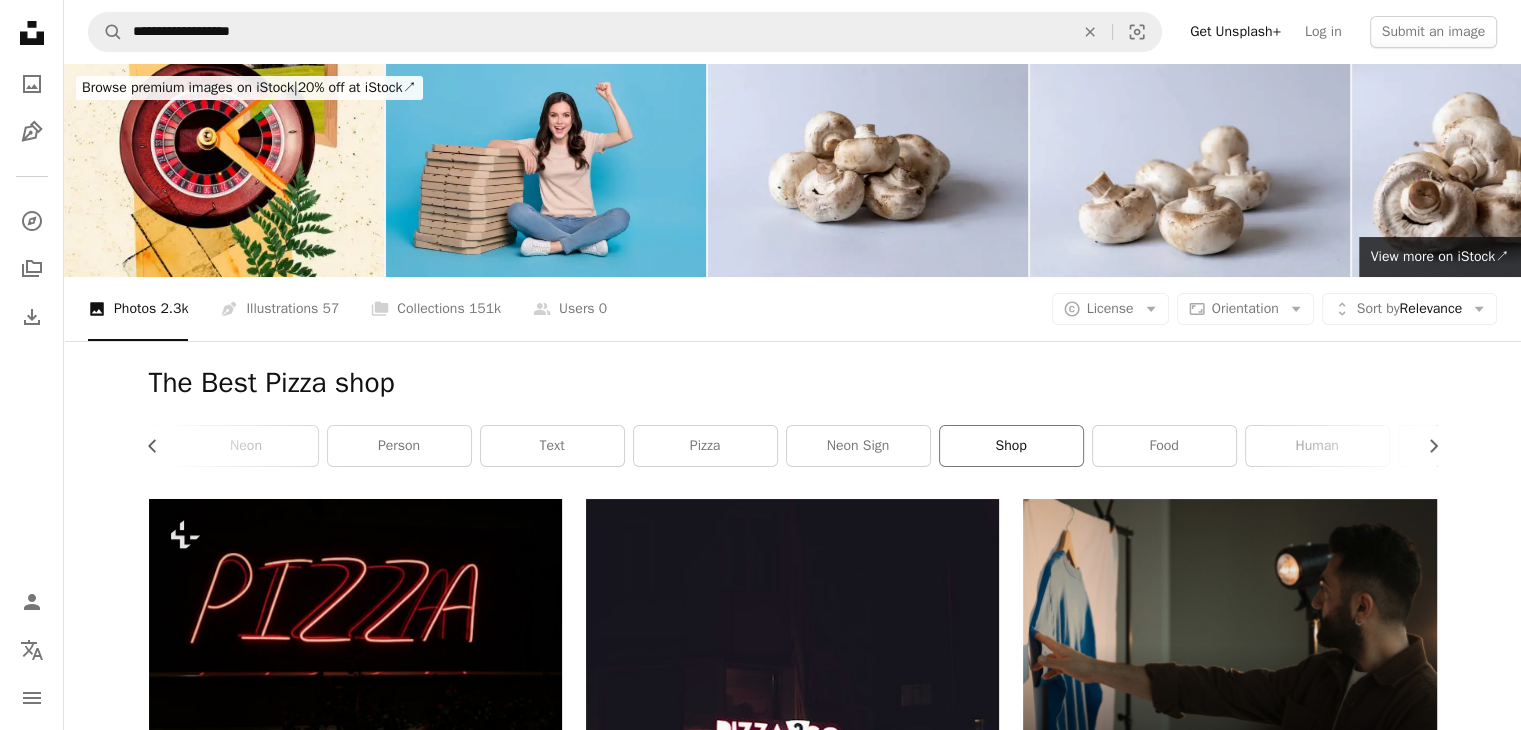 click on "shop" at bounding box center (1011, 446) 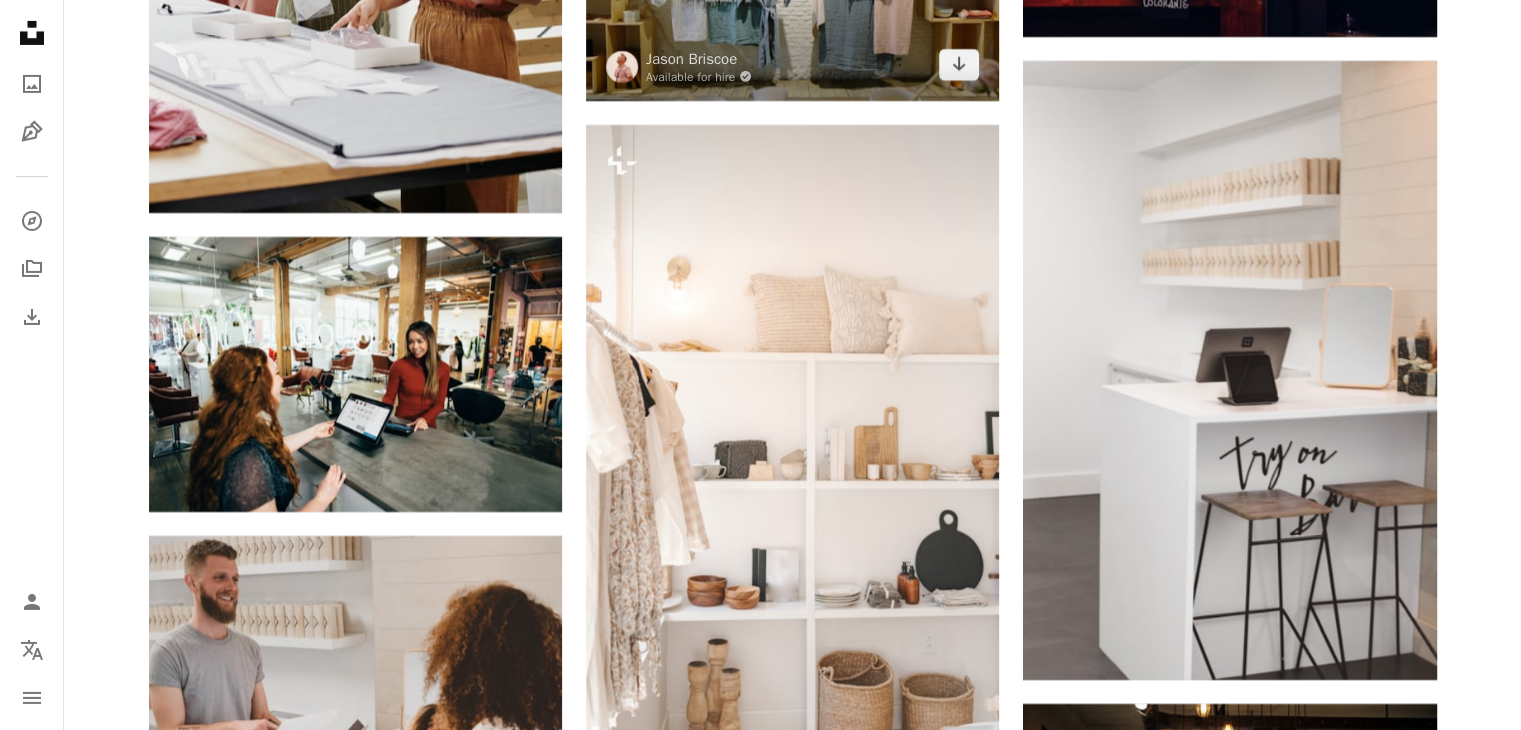 scroll, scrollTop: 7071, scrollLeft: 0, axis: vertical 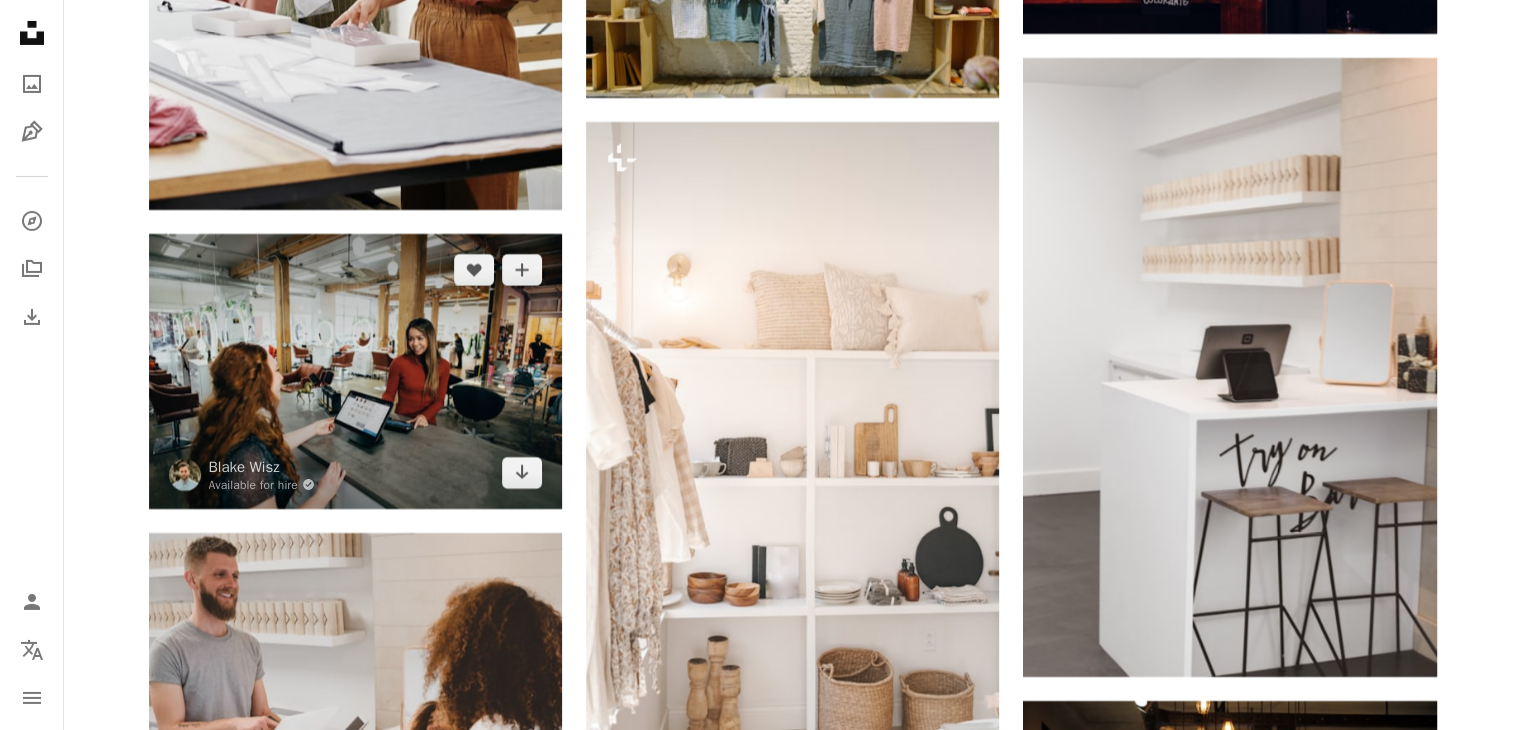 click at bounding box center (355, 371) 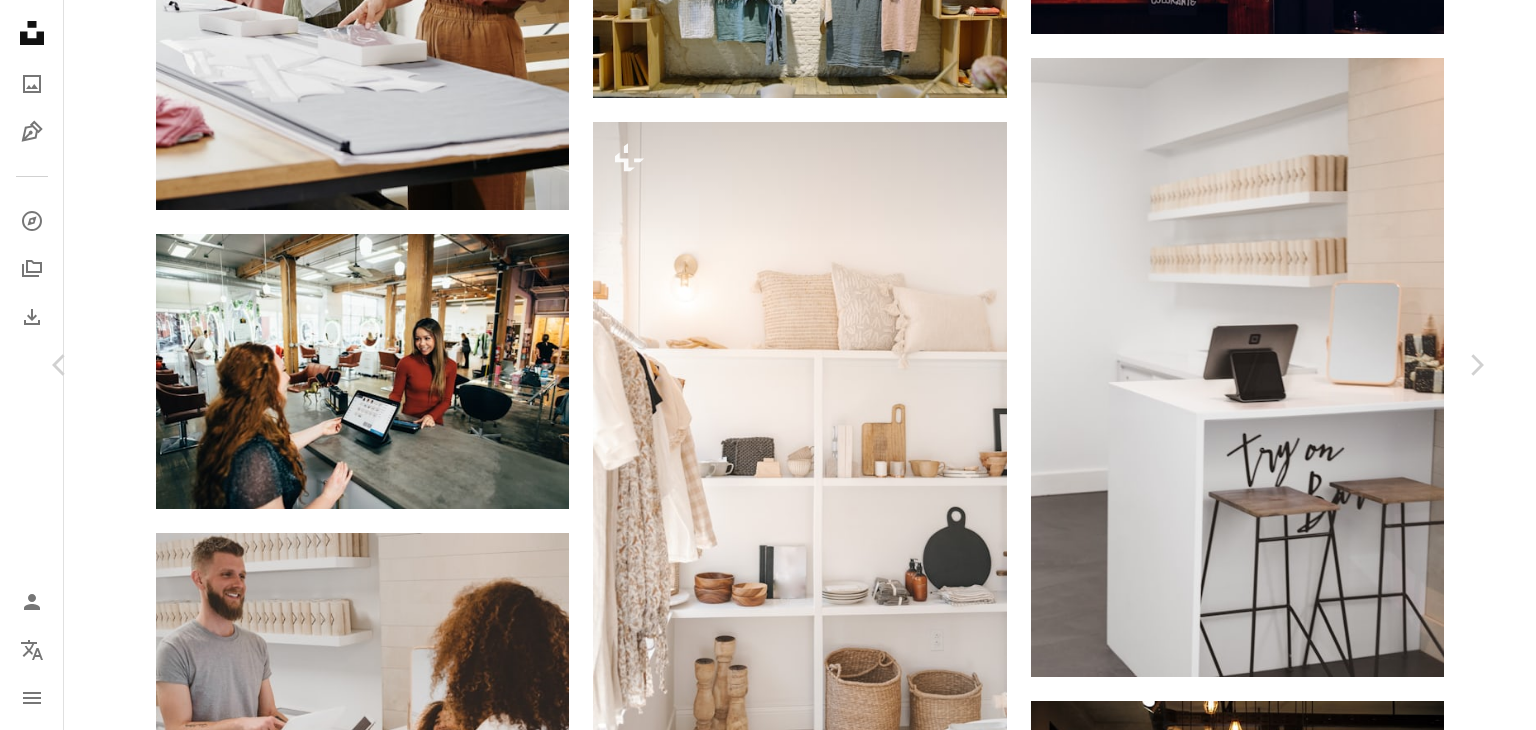 click on "An X shape" at bounding box center (20, 20) 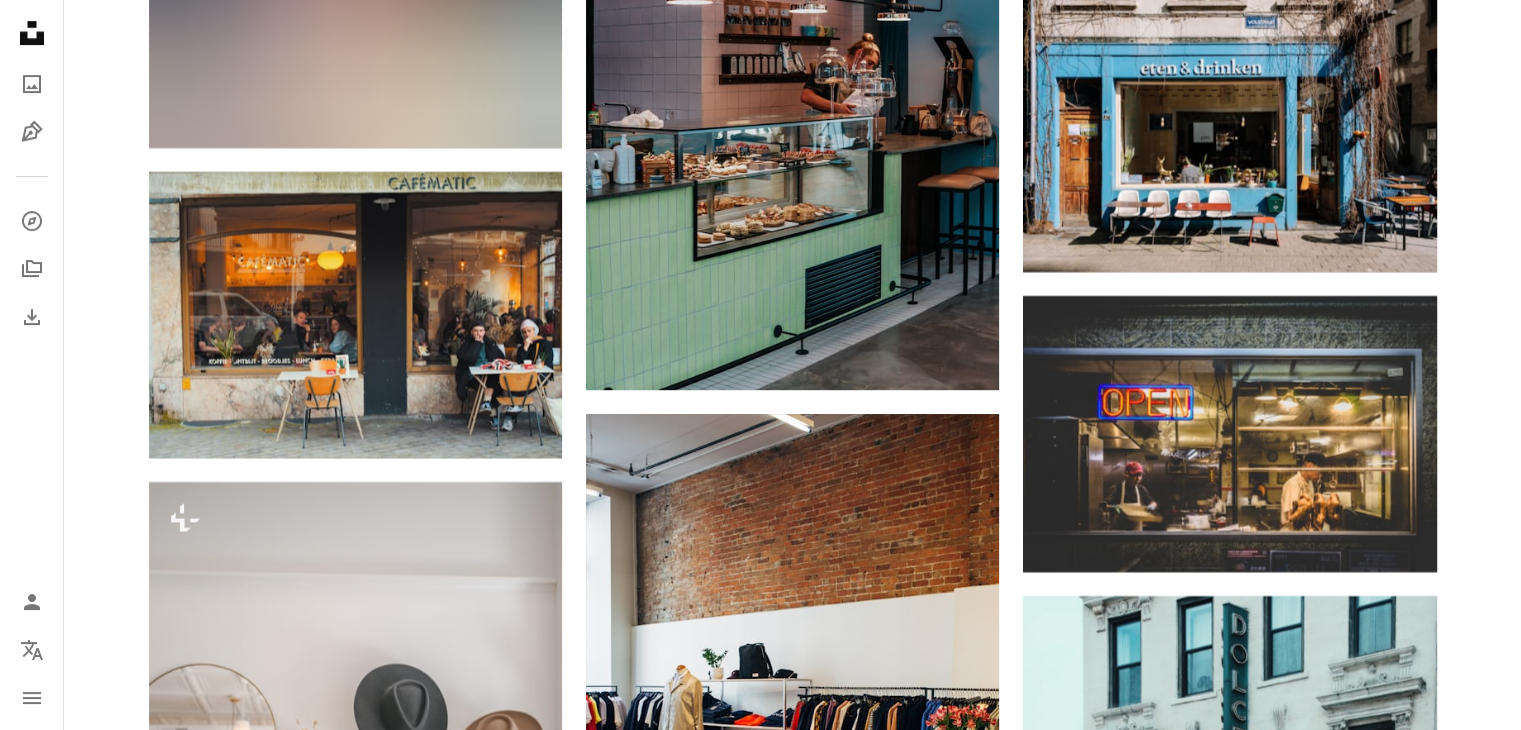 scroll, scrollTop: 8332, scrollLeft: 0, axis: vertical 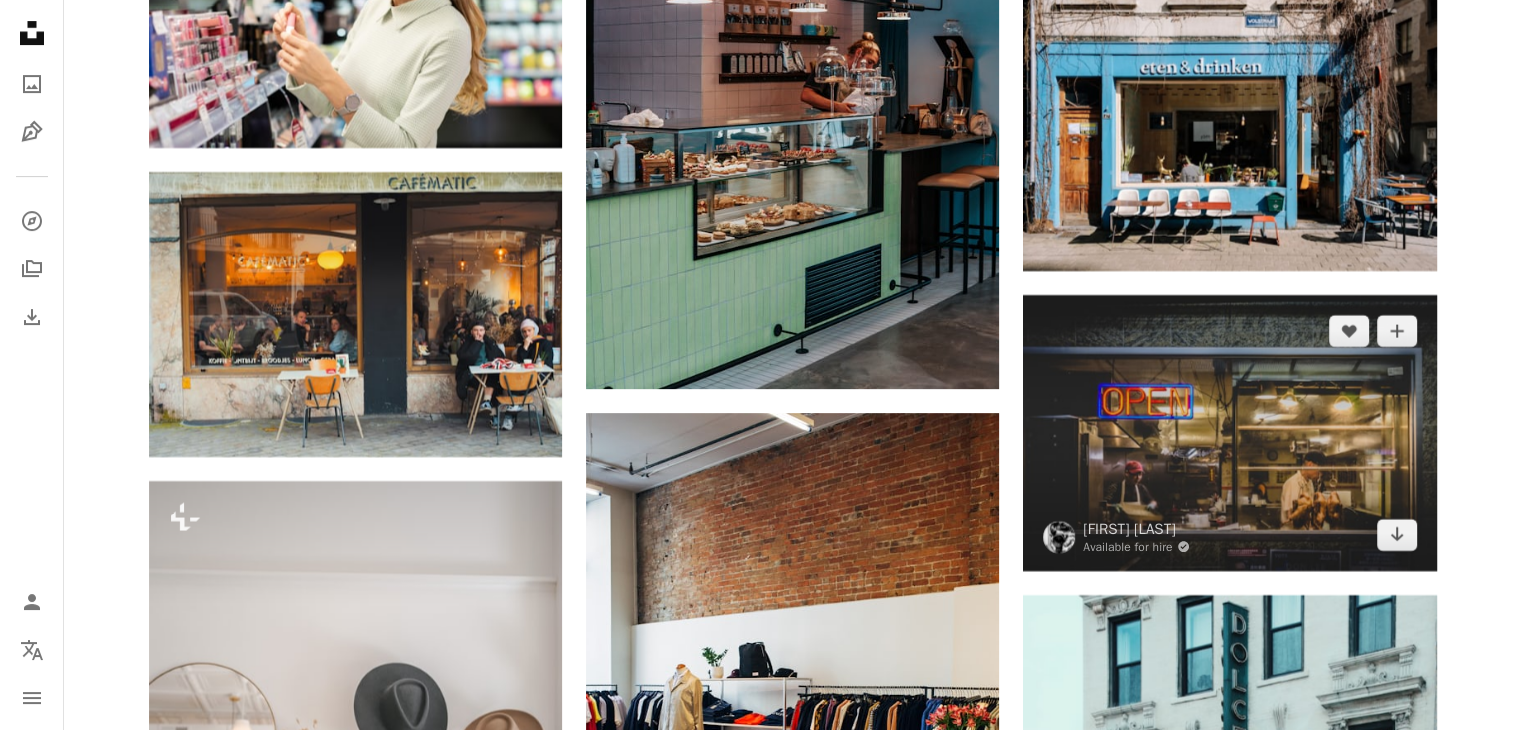 click at bounding box center [1229, 432] 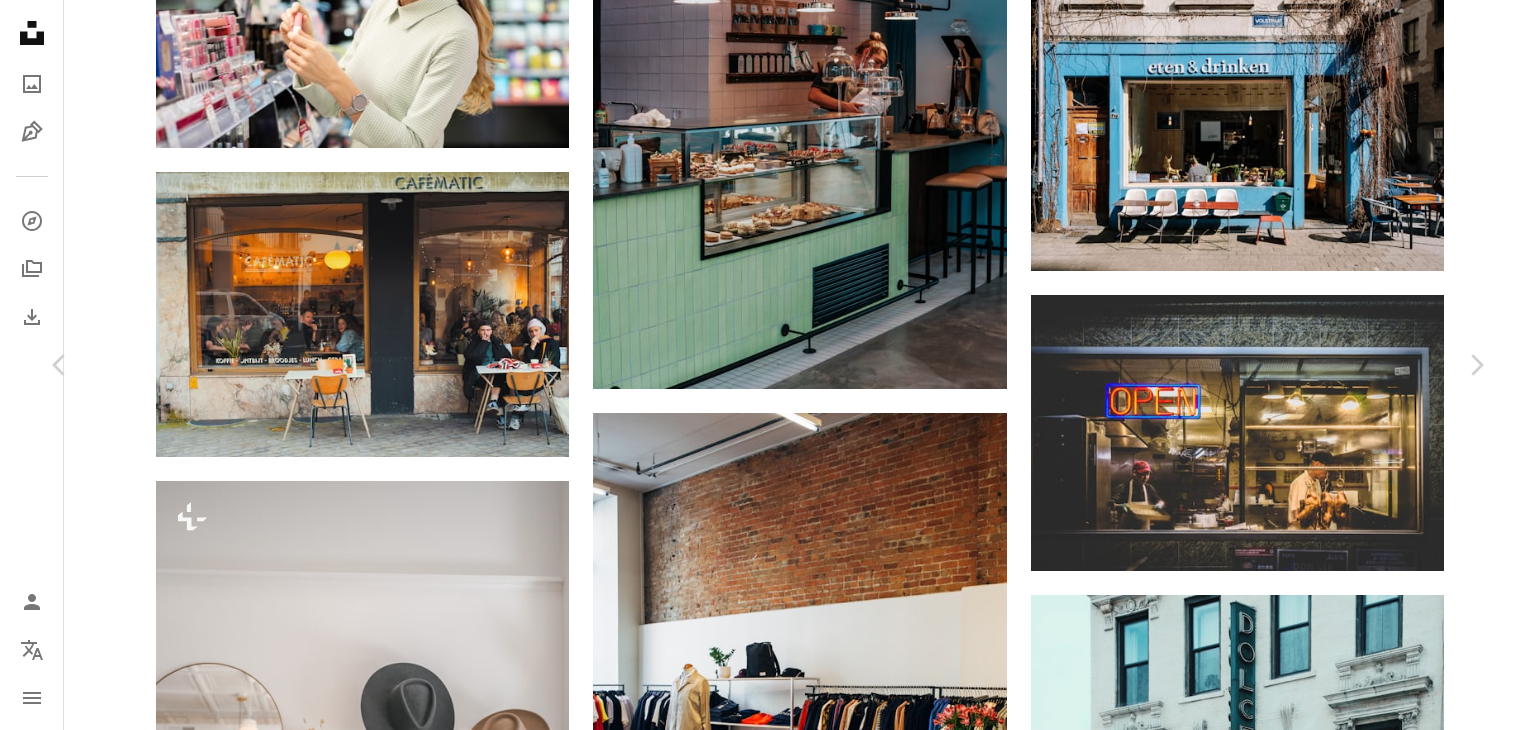 click on "An X shape" at bounding box center [20, 20] 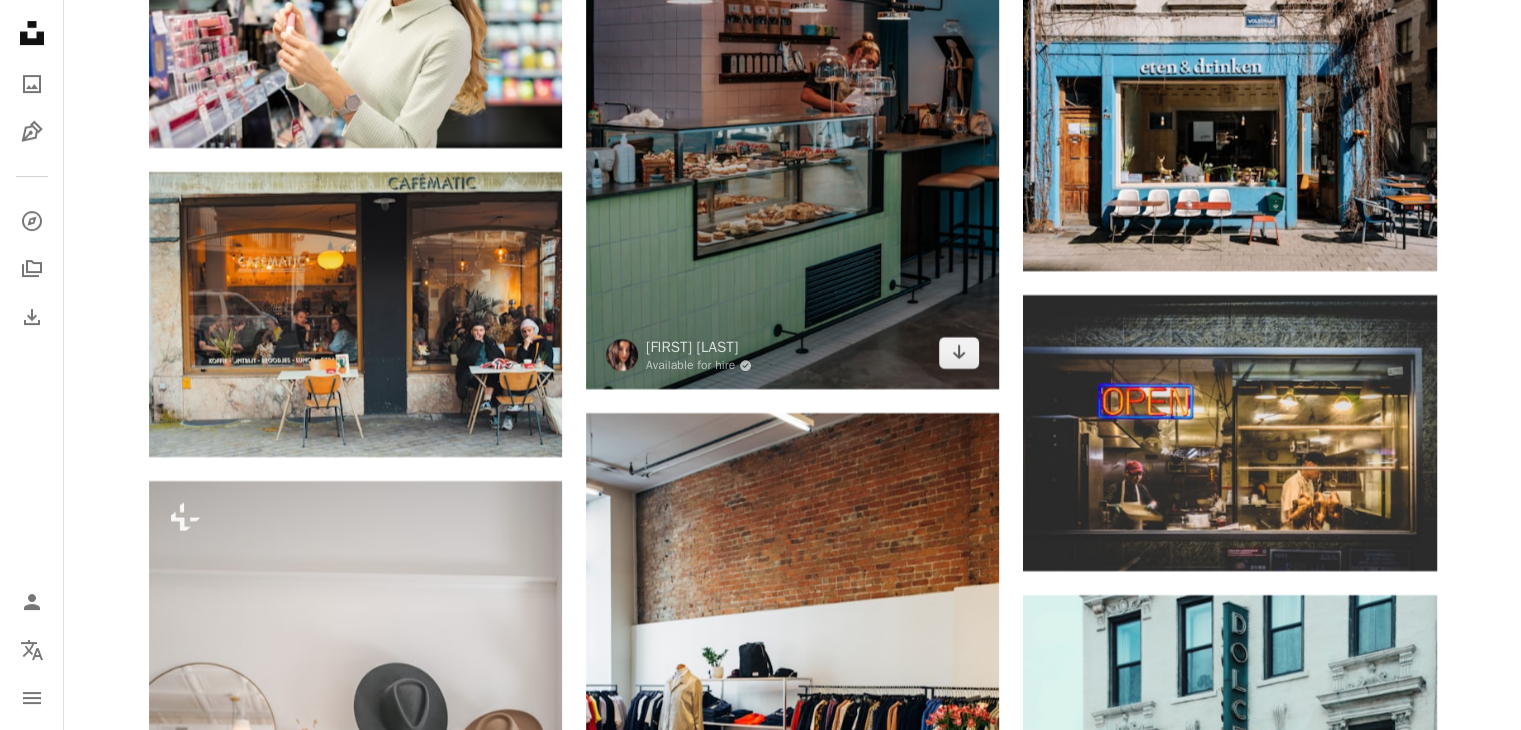 click at bounding box center [792, 75] 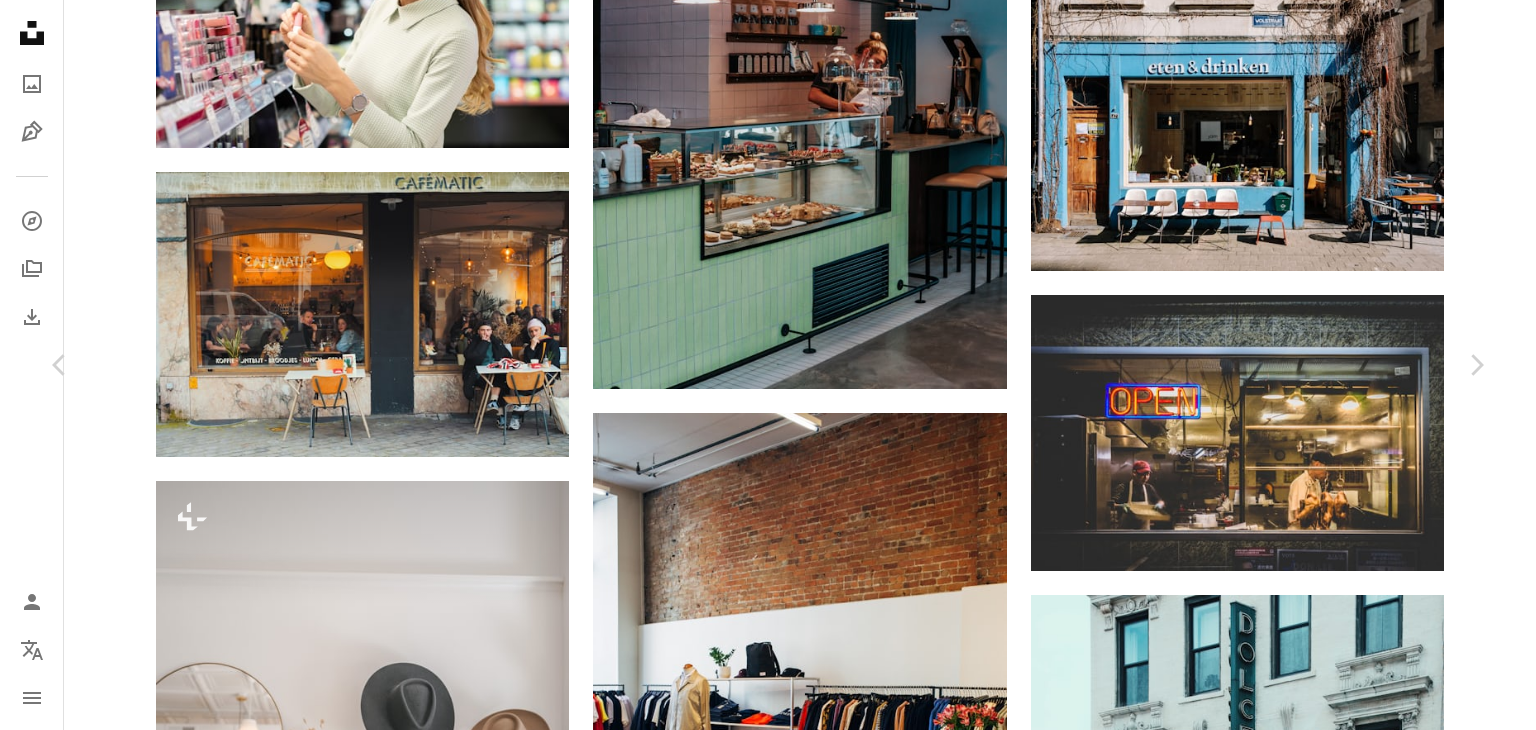 click on "An X shape" at bounding box center [20, 20] 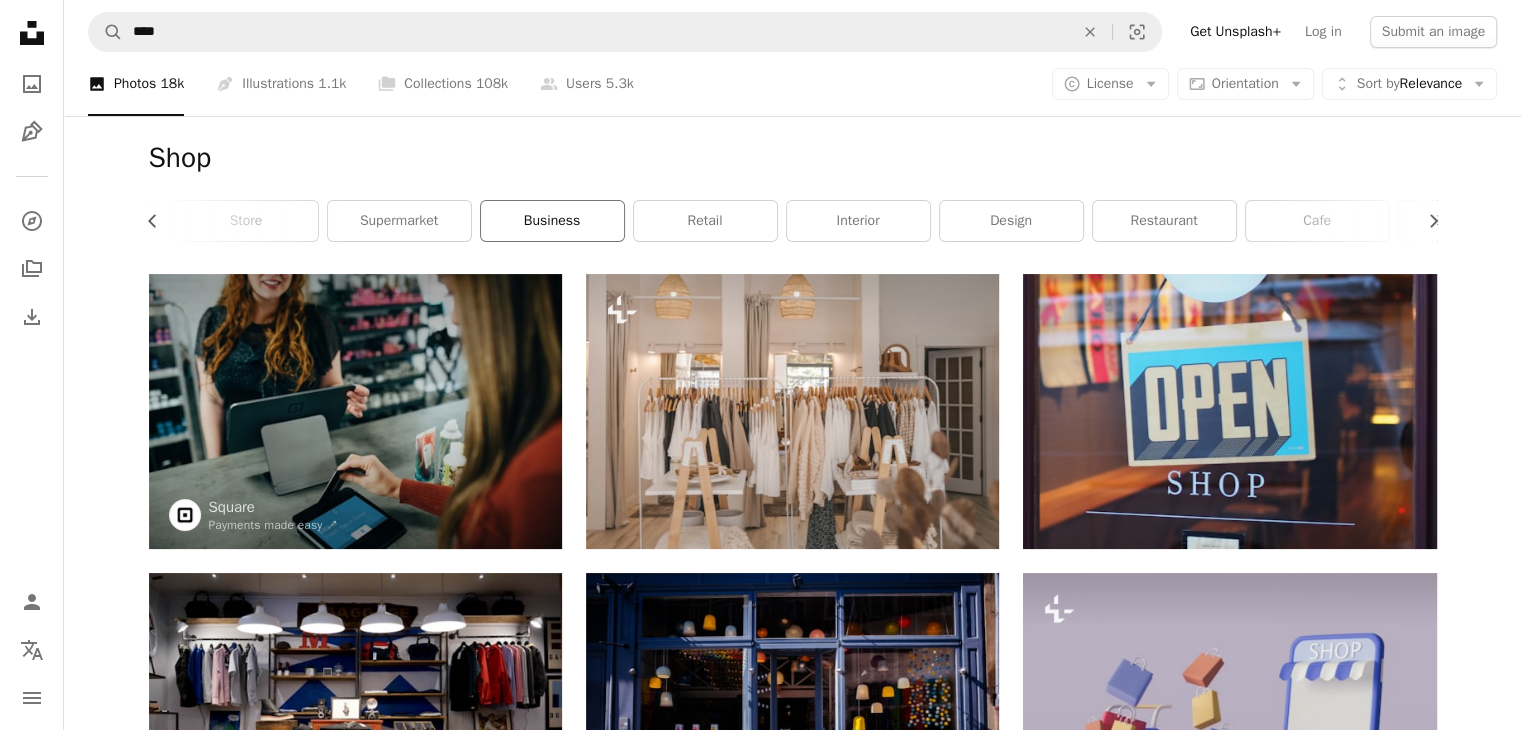 scroll, scrollTop: 0, scrollLeft: 0, axis: both 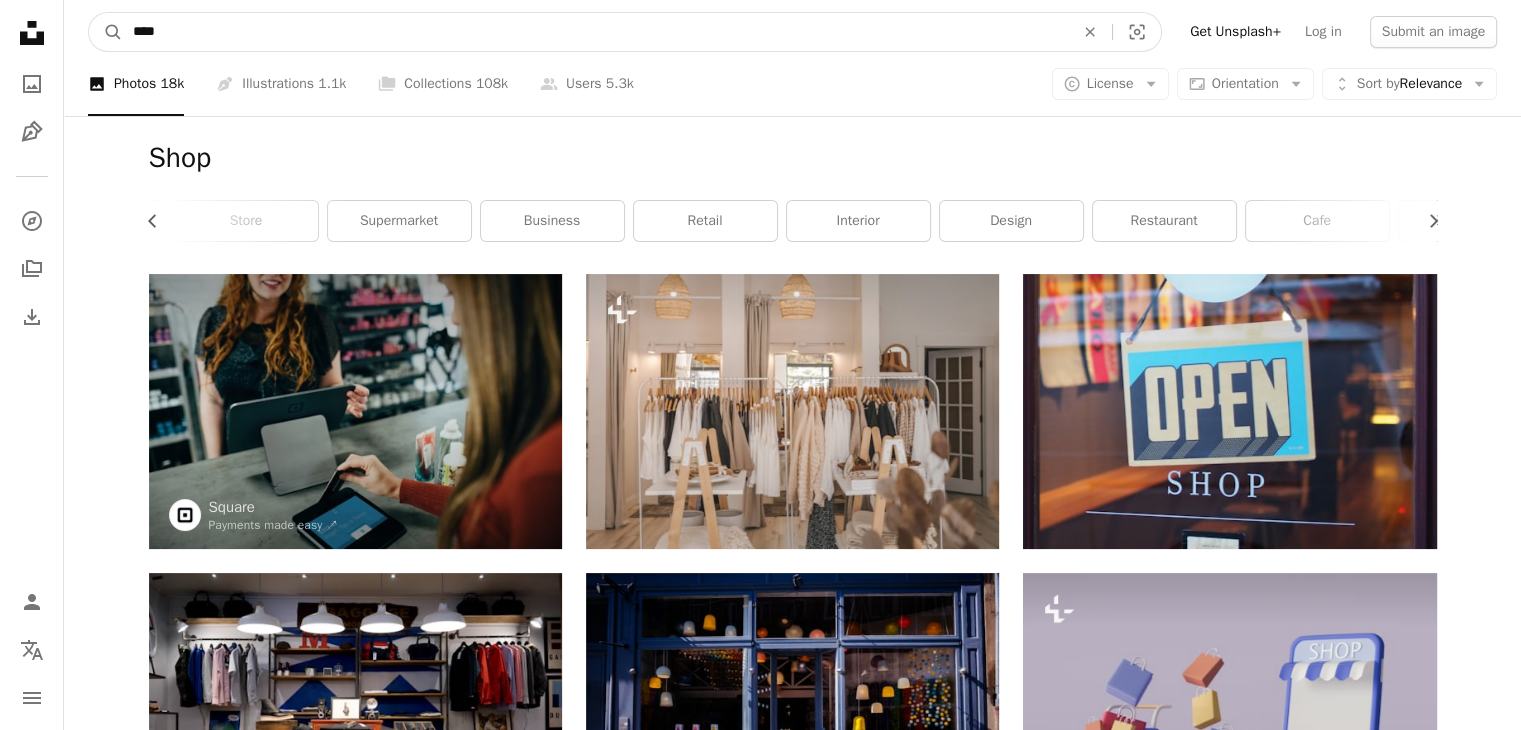 click on "****" at bounding box center [595, 32] 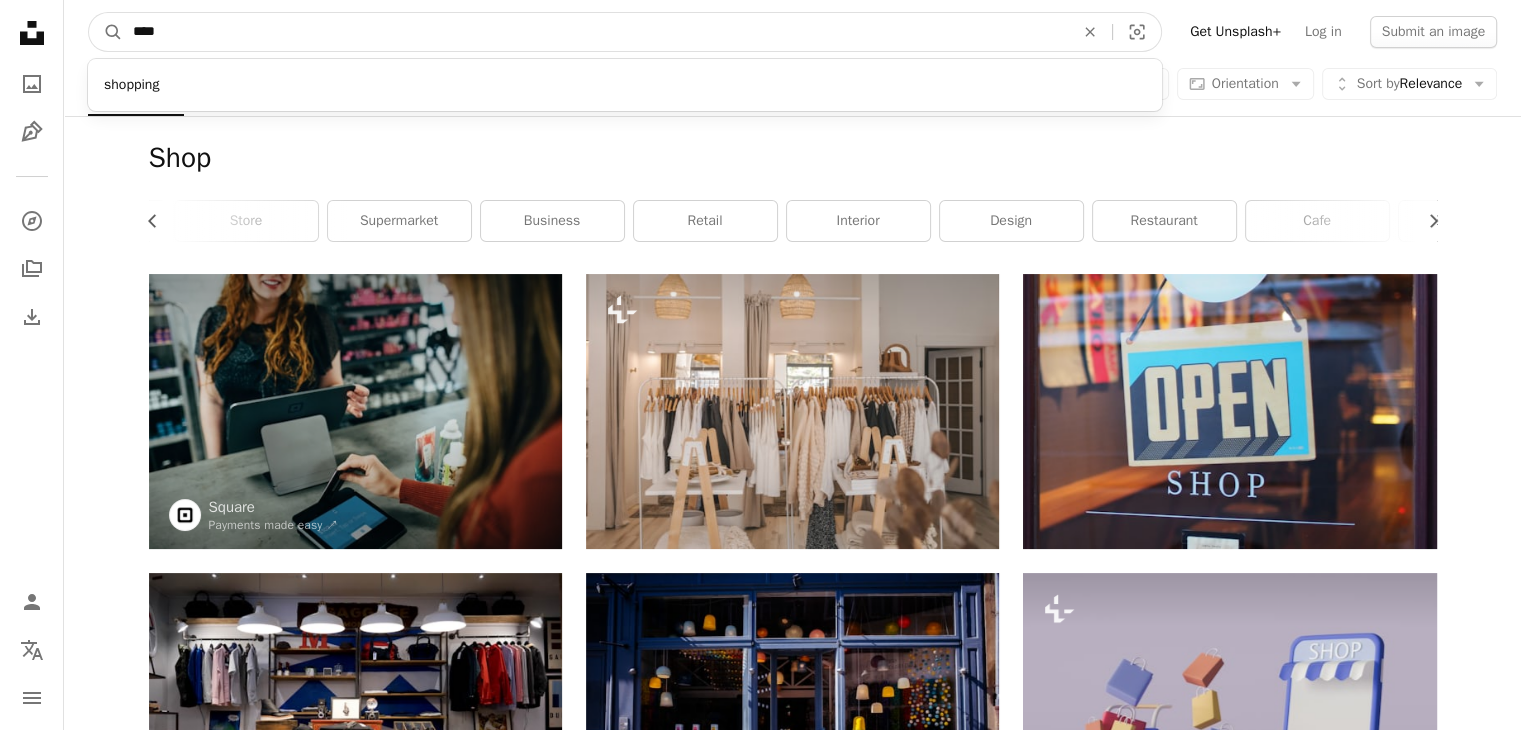 drag, startPoint x: 234, startPoint y: 39, endPoint x: 124, endPoint y: 33, distance: 110.16351 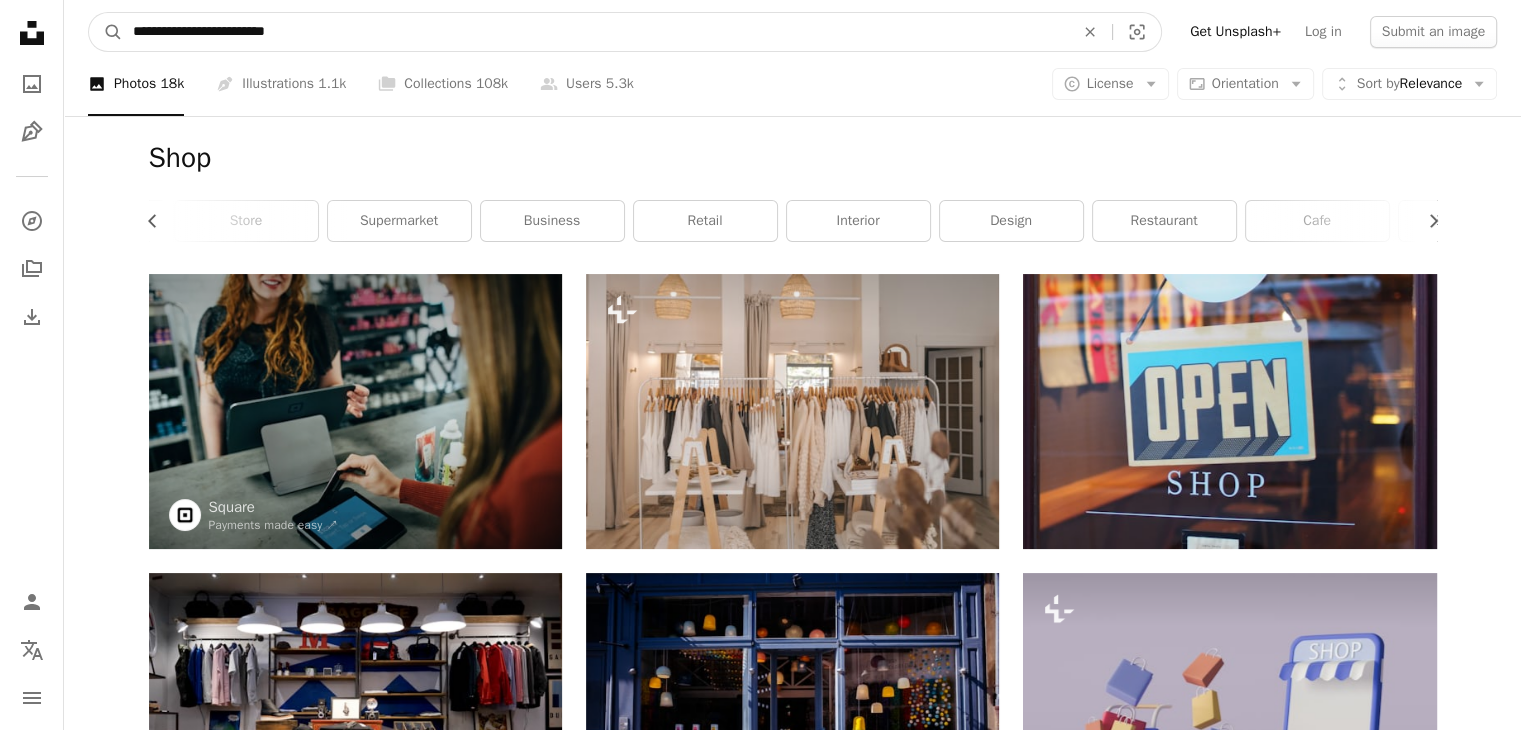 type on "**********" 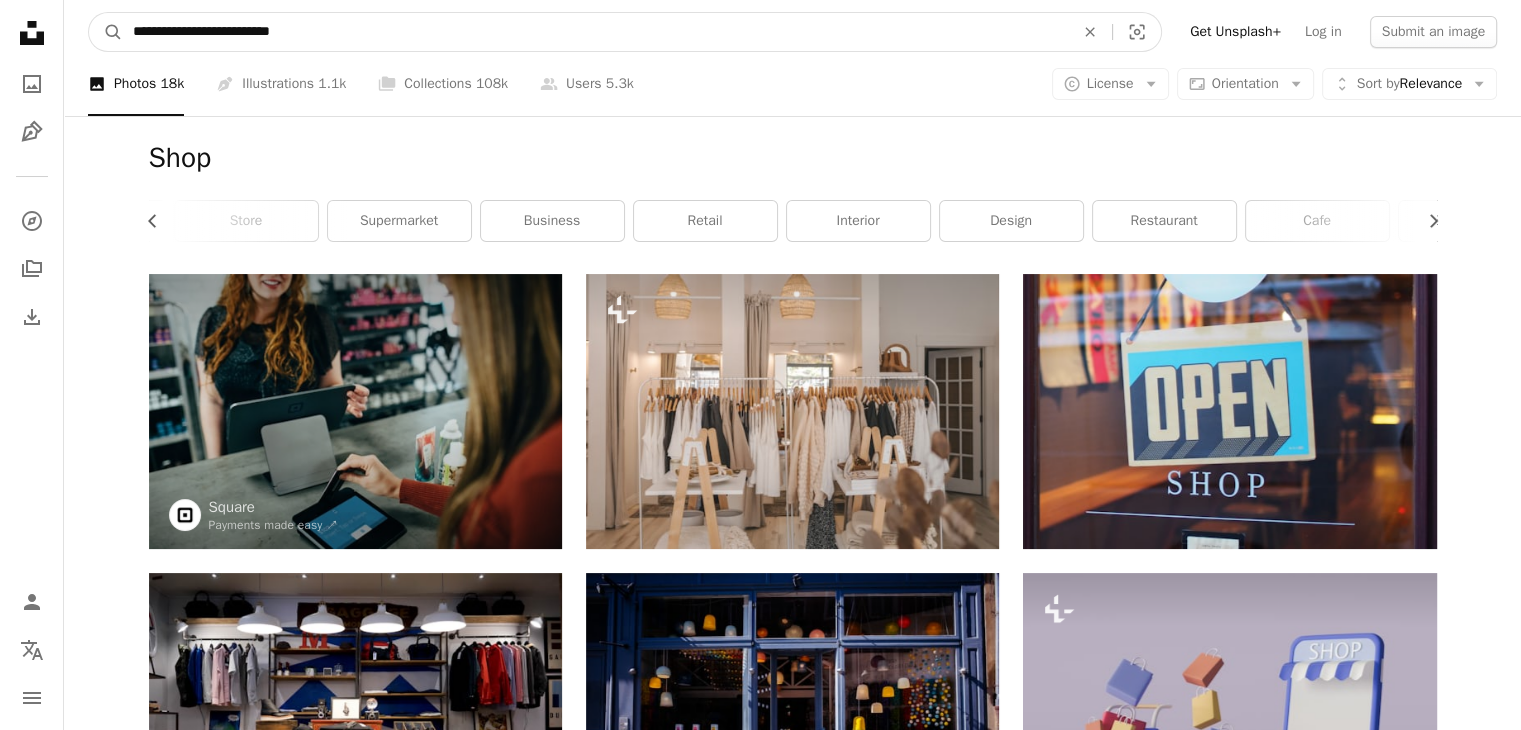 click on "A magnifying glass" at bounding box center [106, 32] 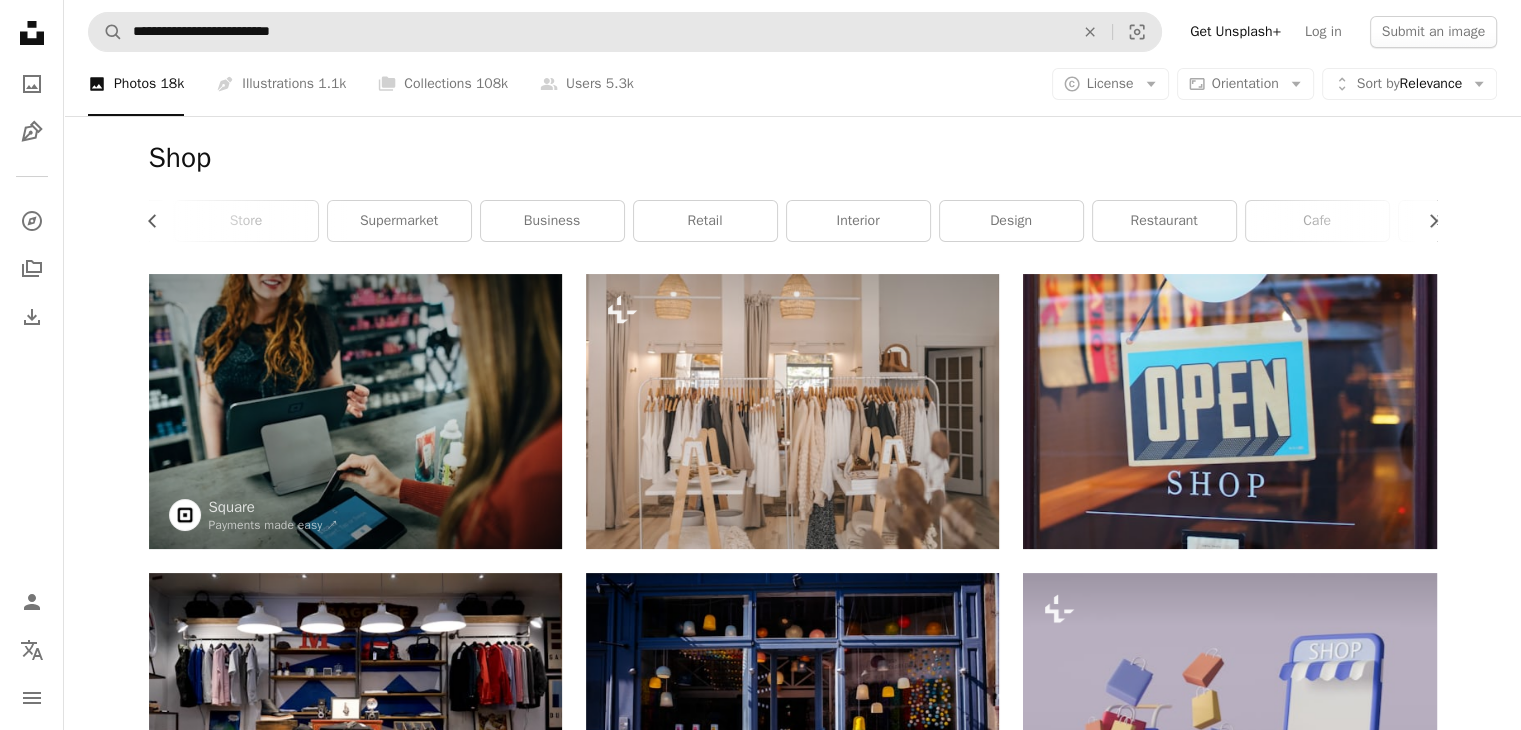 scroll, scrollTop: 0, scrollLeft: 0, axis: both 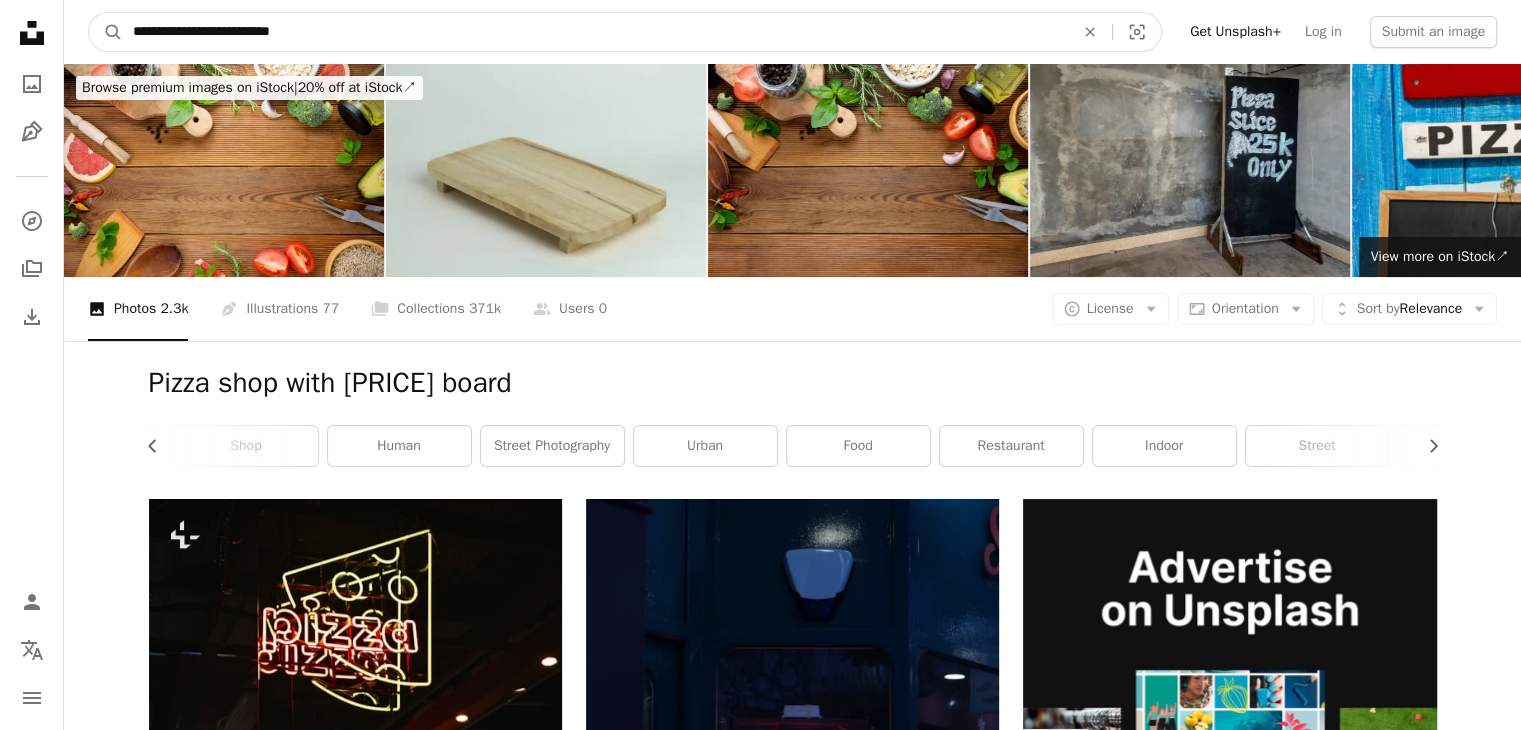 click on "**********" at bounding box center (595, 32) 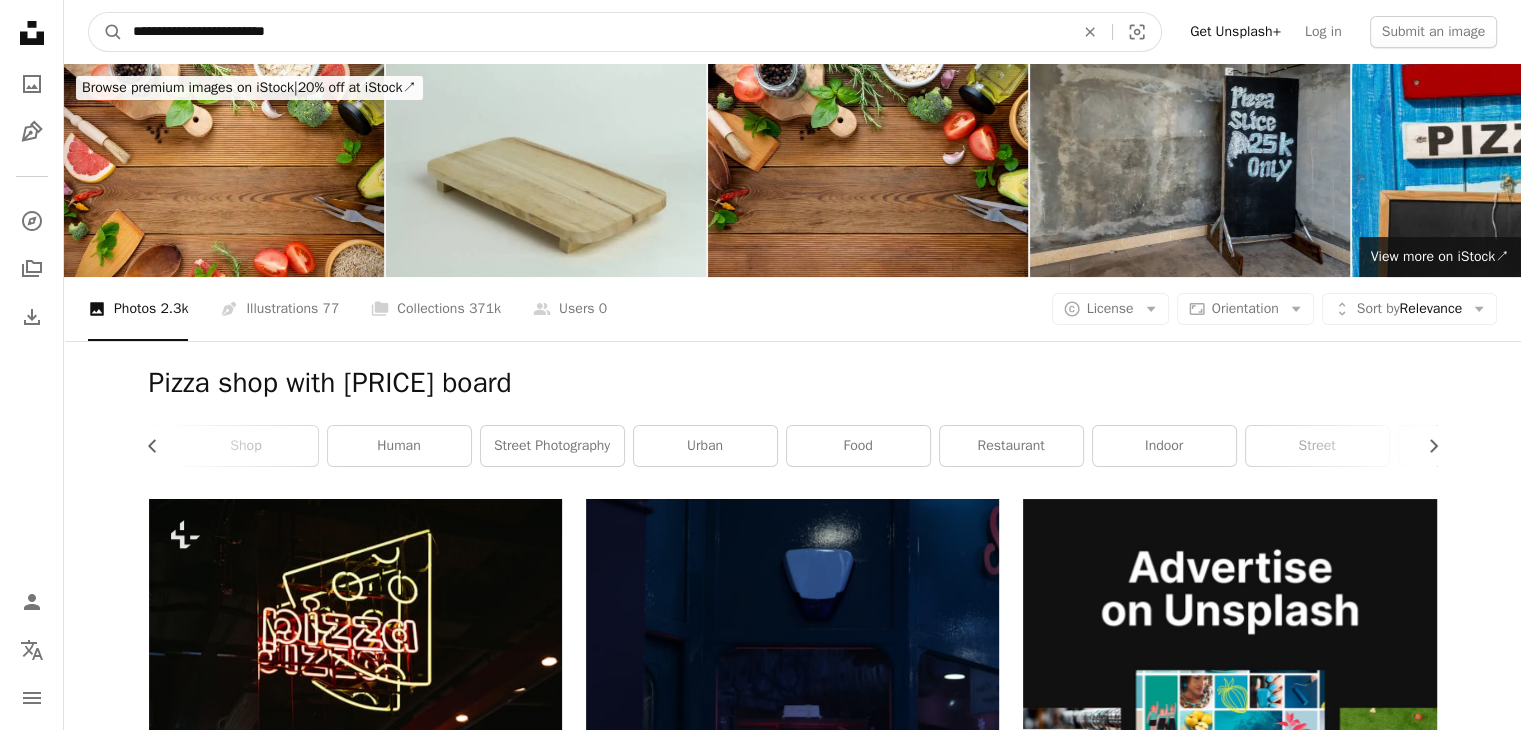 type on "**********" 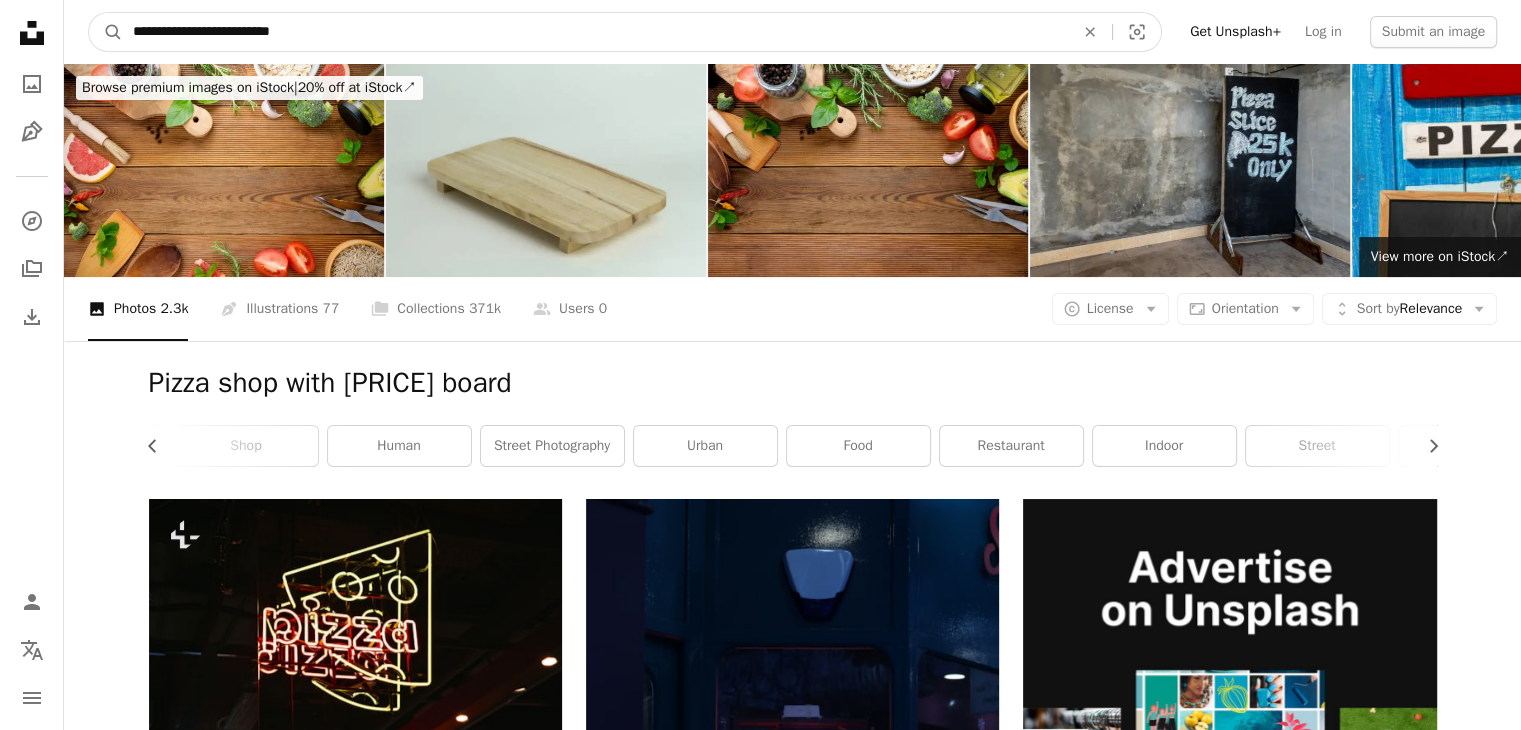 click on "A magnifying glass" at bounding box center (106, 32) 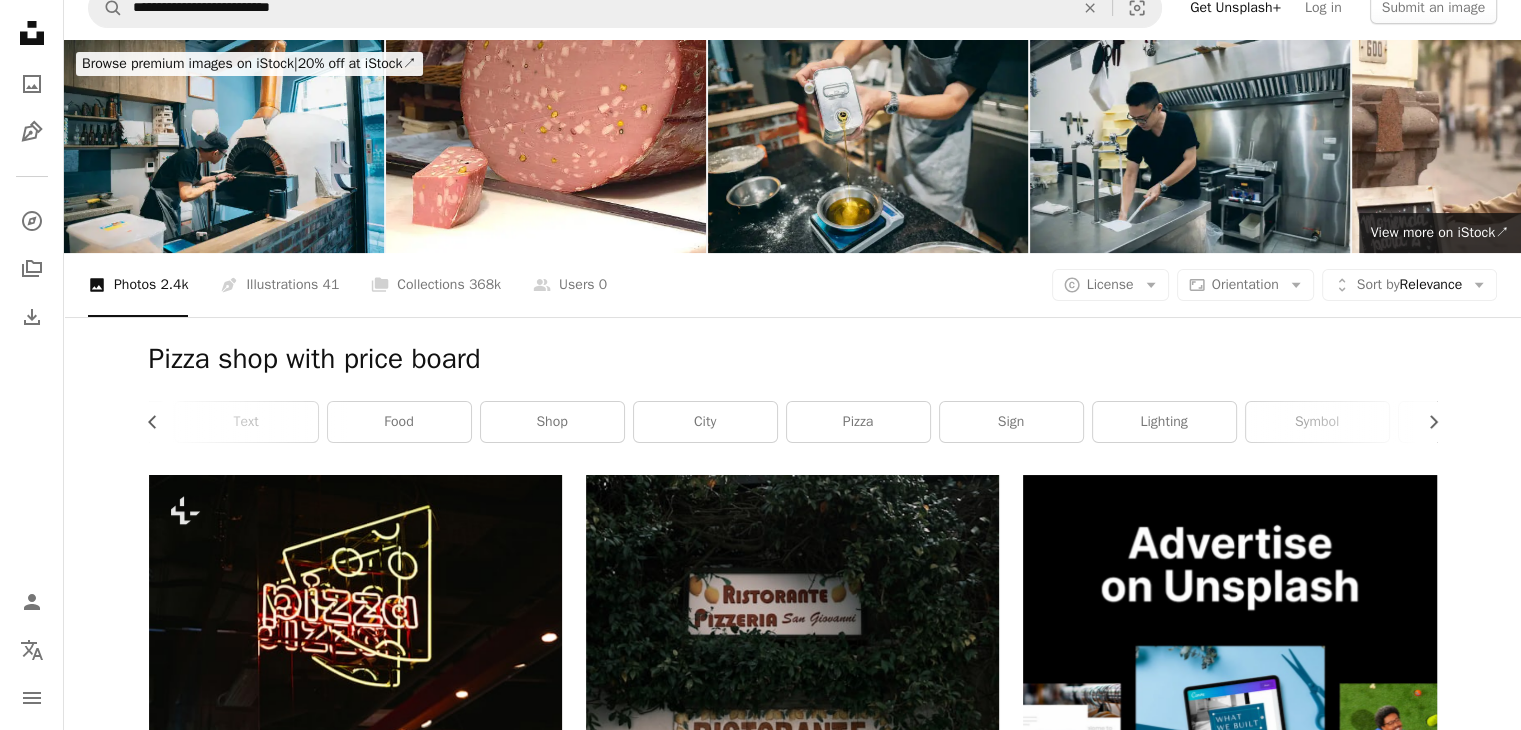 scroll, scrollTop: 48, scrollLeft: 0, axis: vertical 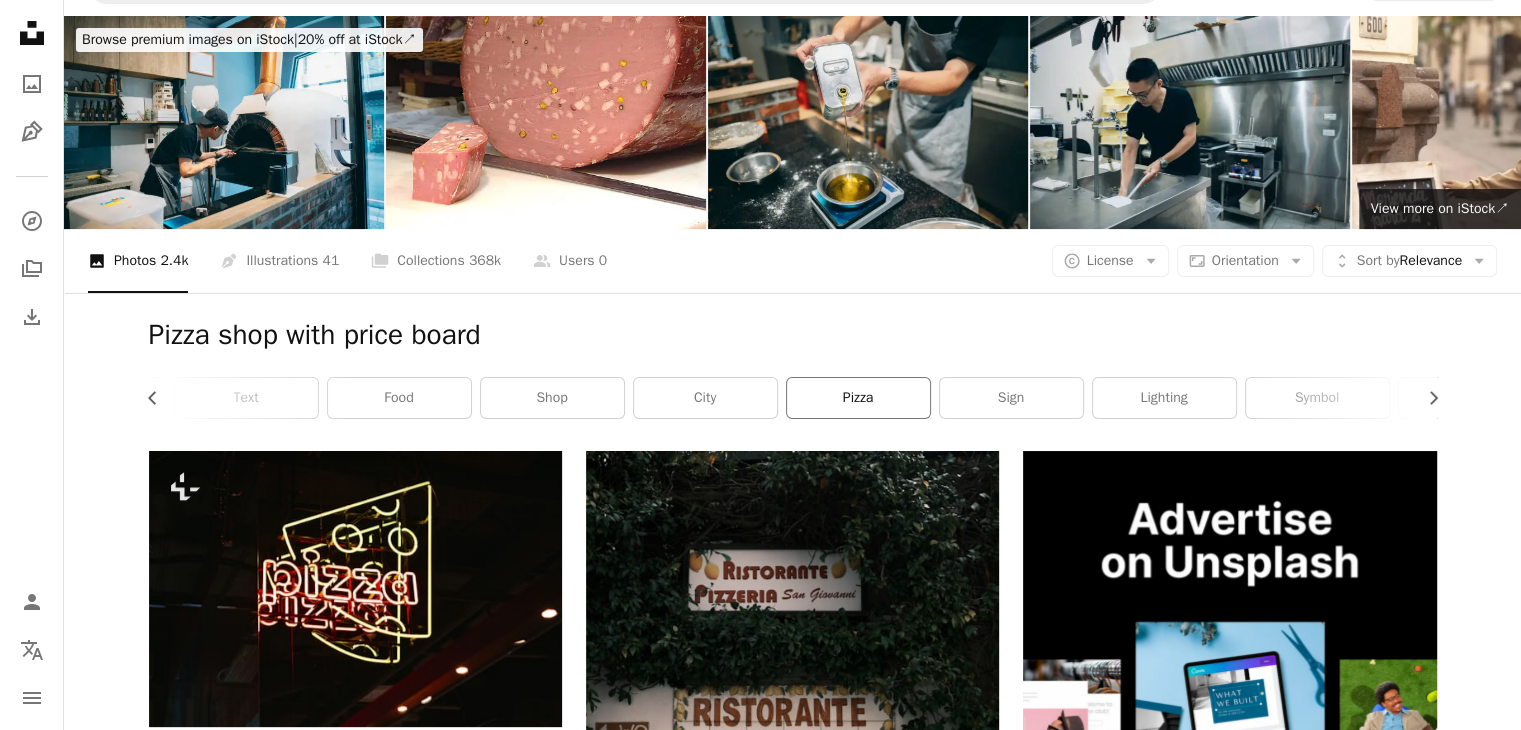 click on "pizza" at bounding box center (858, 398) 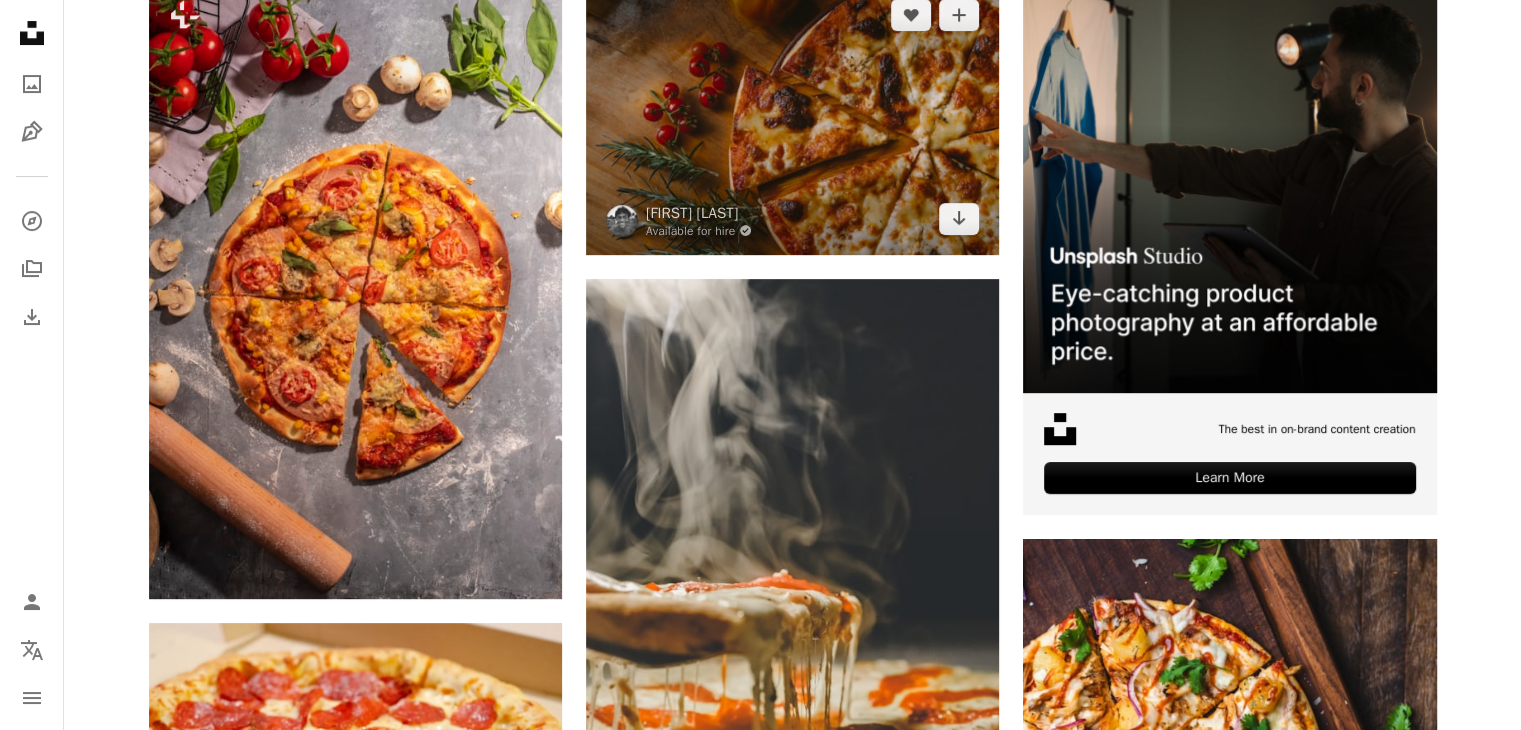 scroll, scrollTop: 0, scrollLeft: 0, axis: both 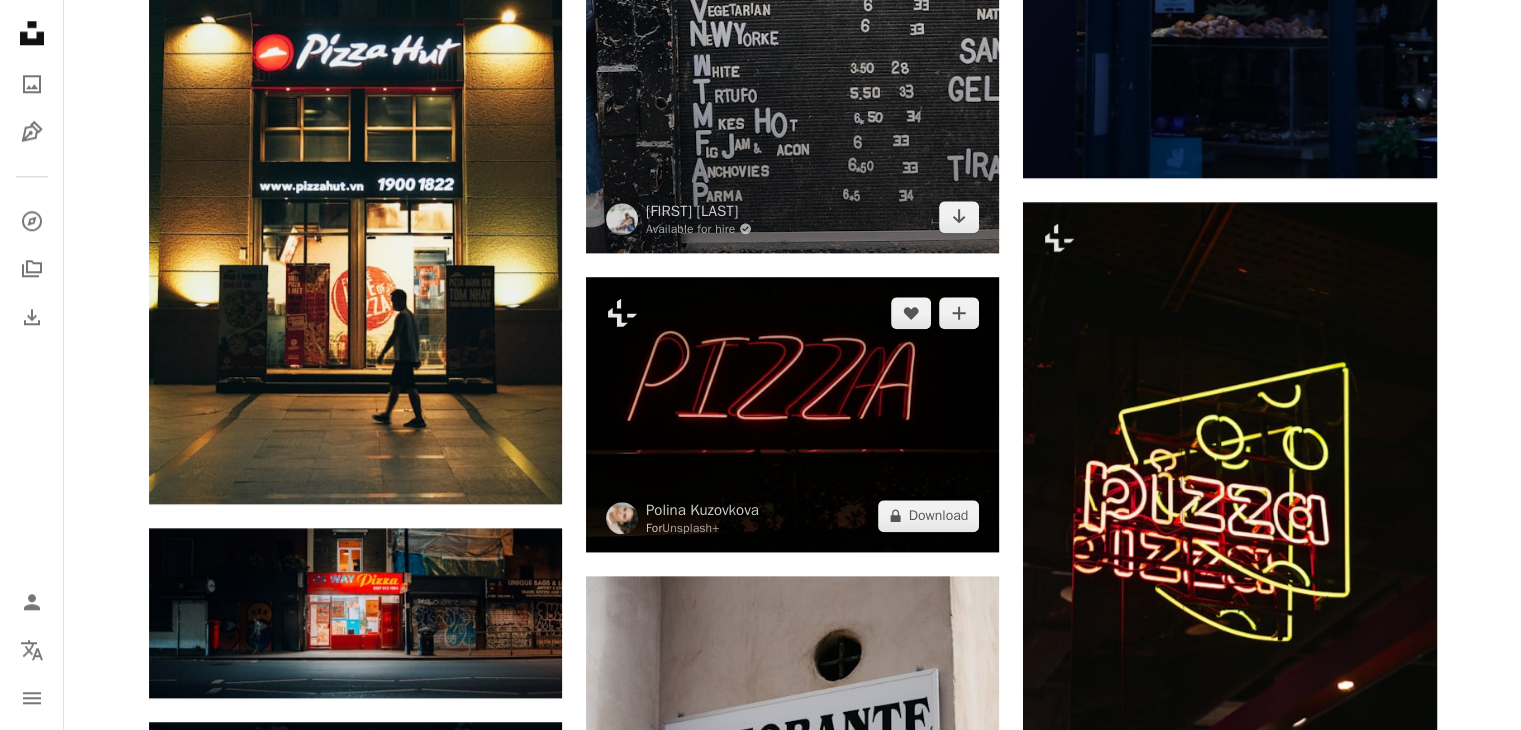 click at bounding box center [792, 414] 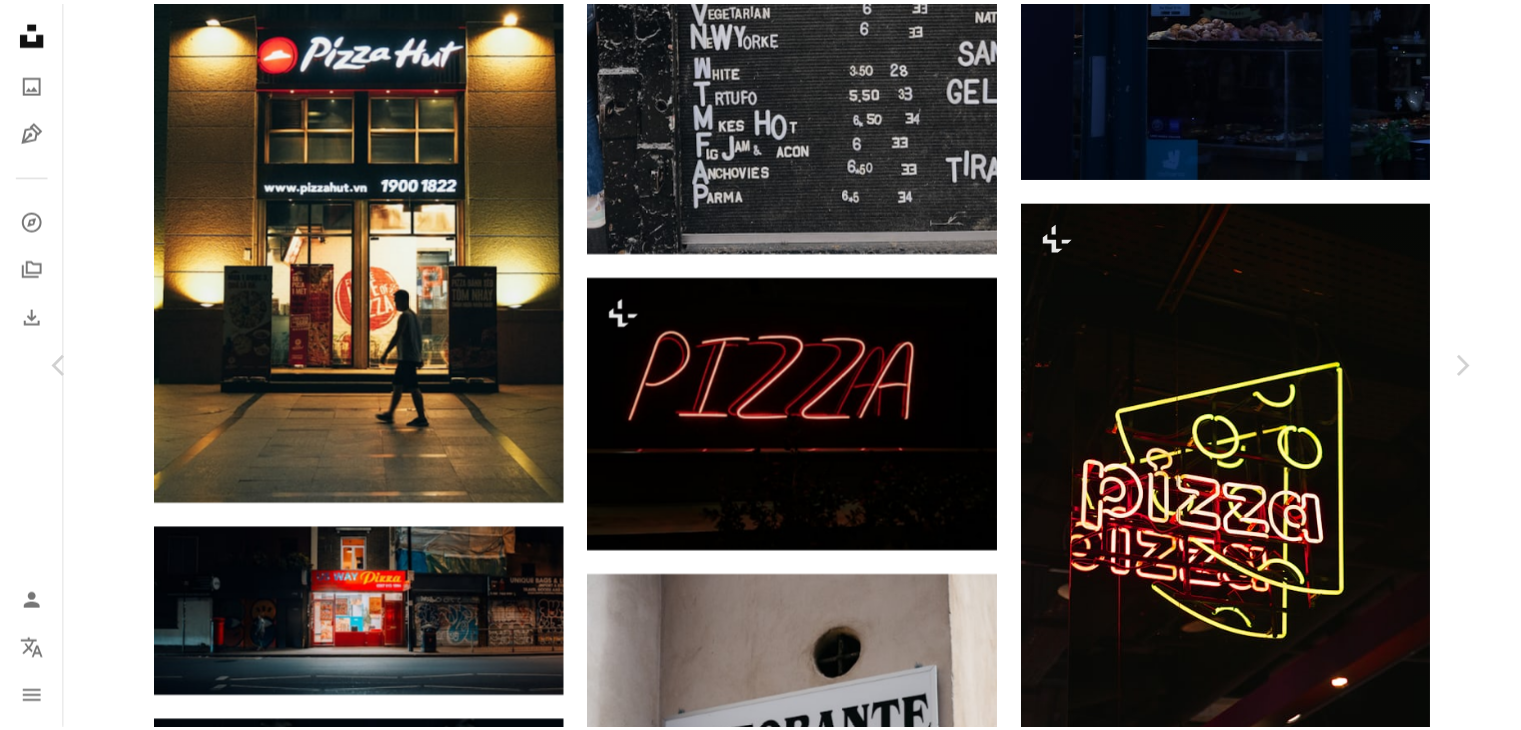 scroll, scrollTop: 0, scrollLeft: 0, axis: both 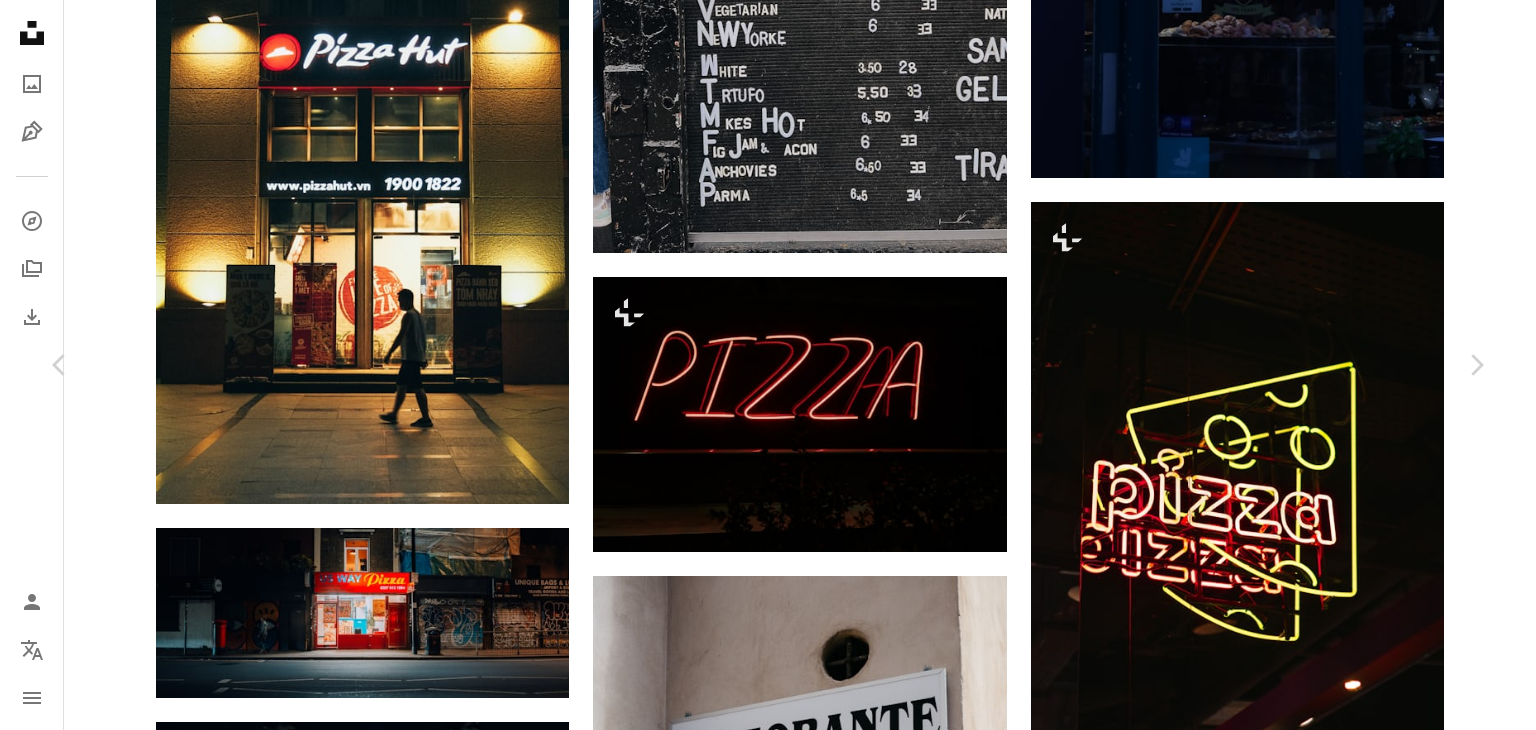 click on "An X shape" at bounding box center [20, 20] 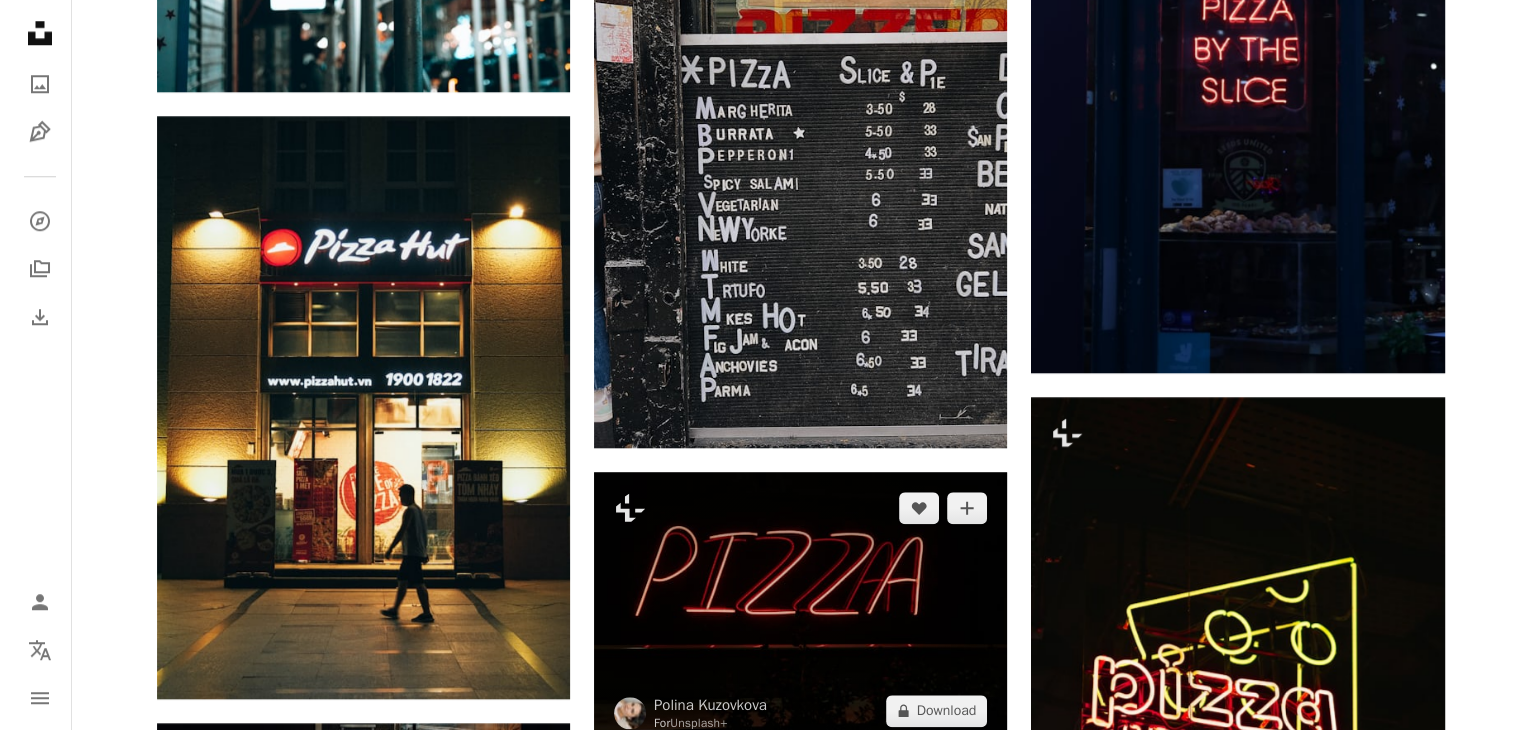 scroll, scrollTop: 1890, scrollLeft: 0, axis: vertical 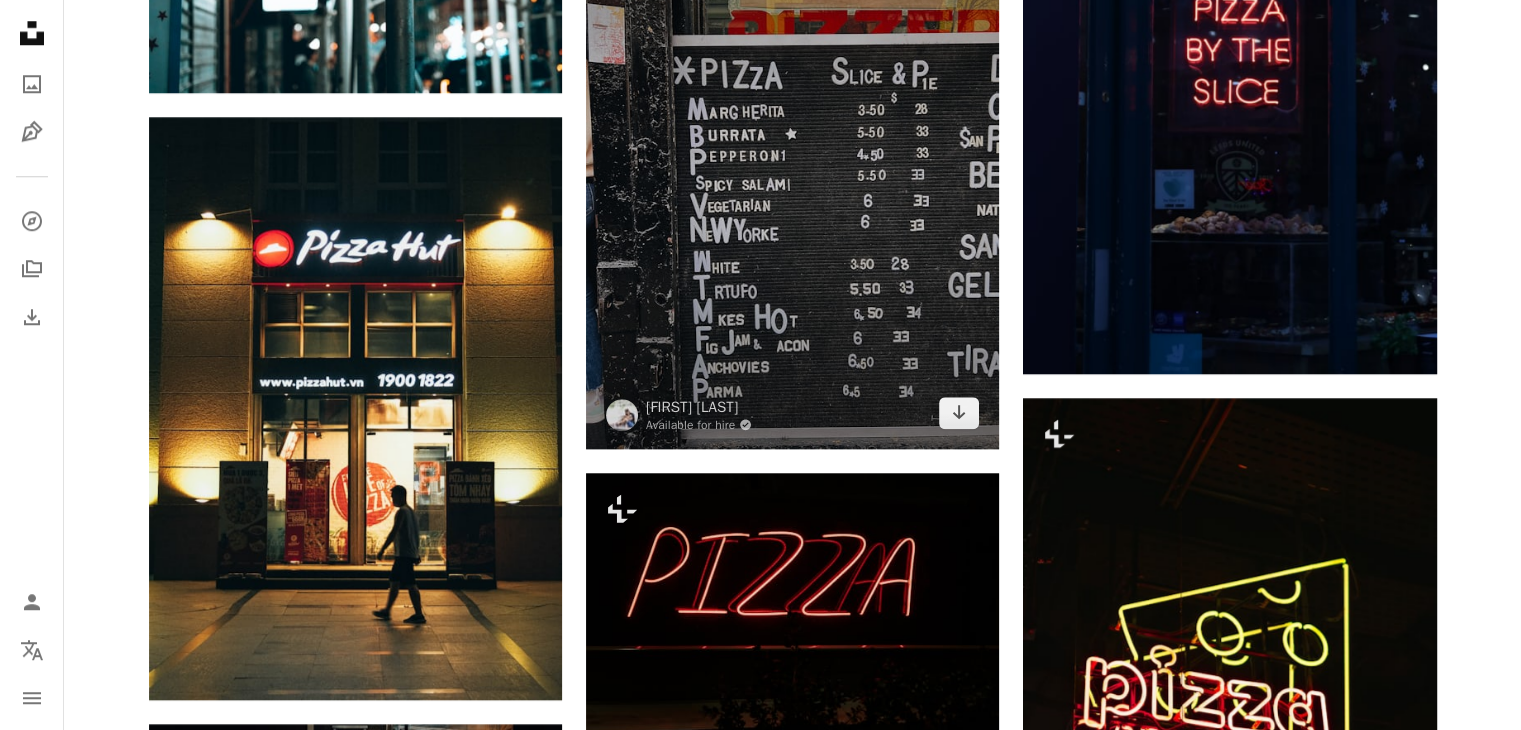 click at bounding box center [792, 172] 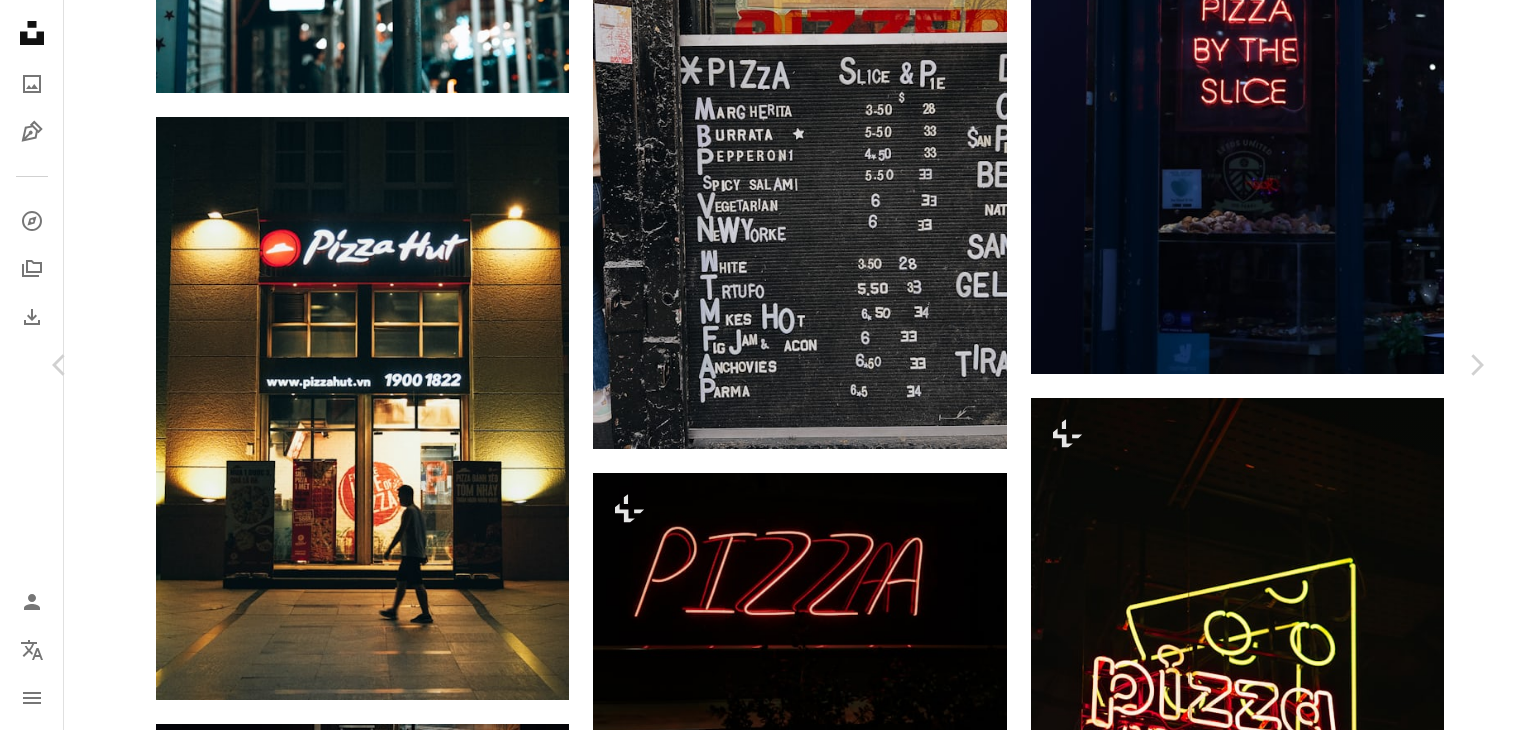 scroll, scrollTop: 2106, scrollLeft: 0, axis: vertical 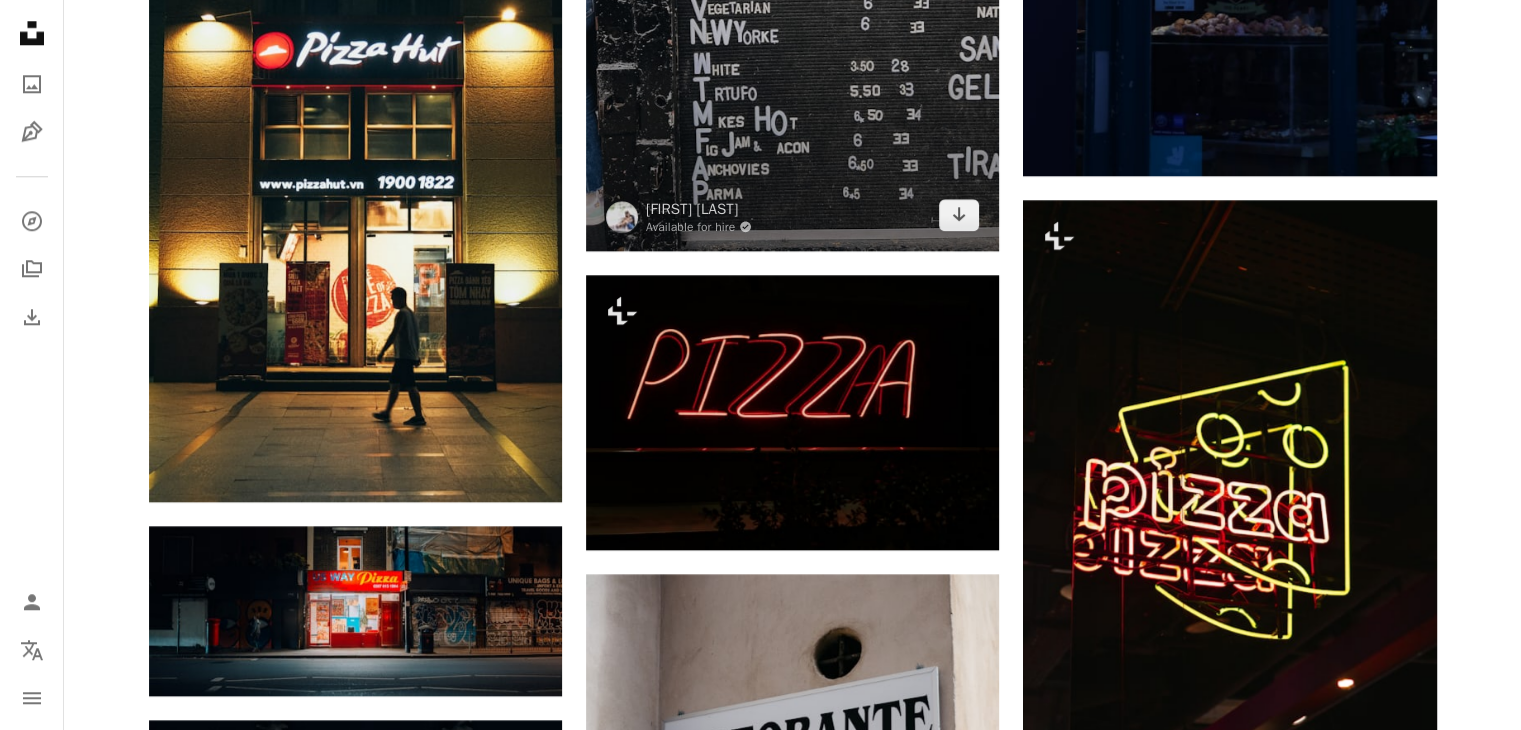 click at bounding box center [792, -26] 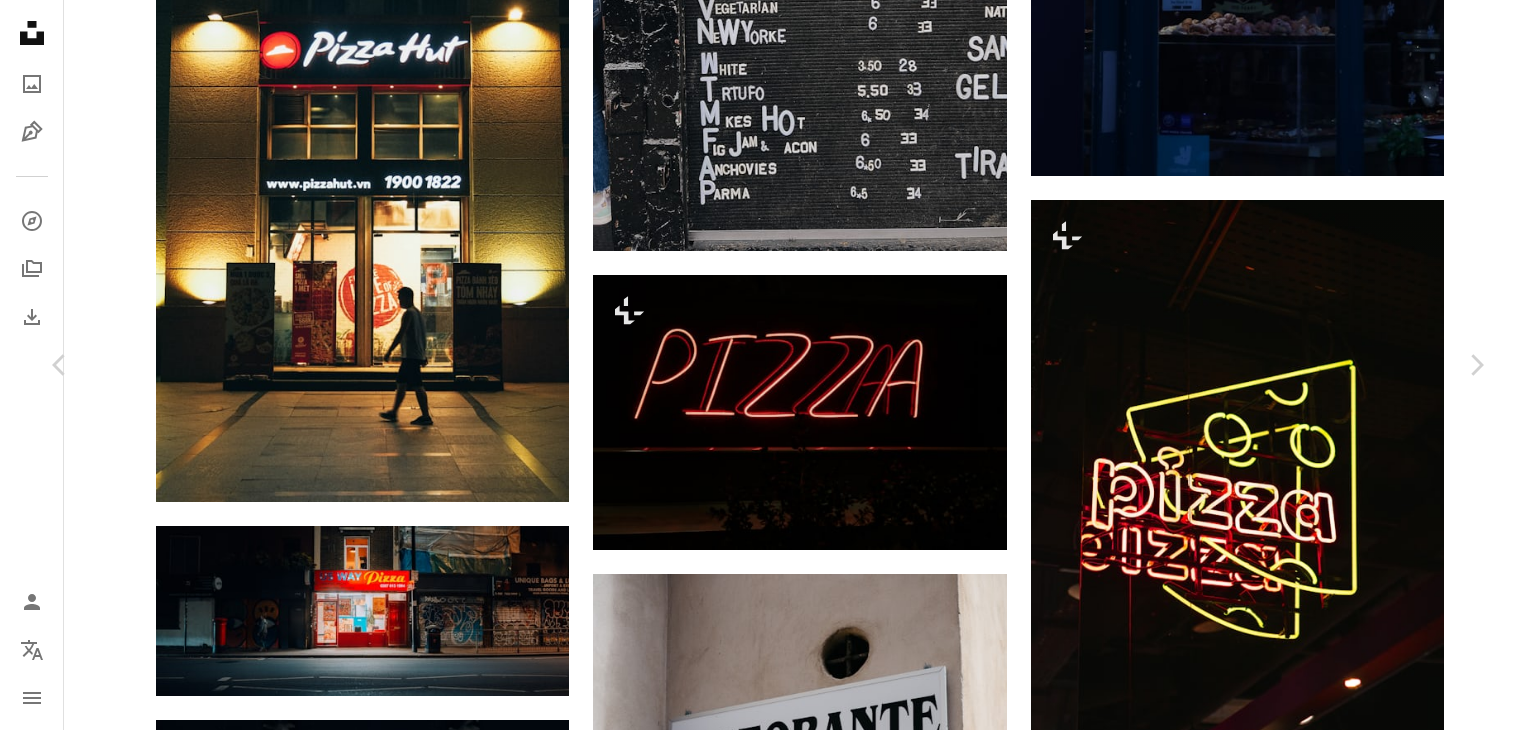 scroll, scrollTop: 2515, scrollLeft: 0, axis: vertical 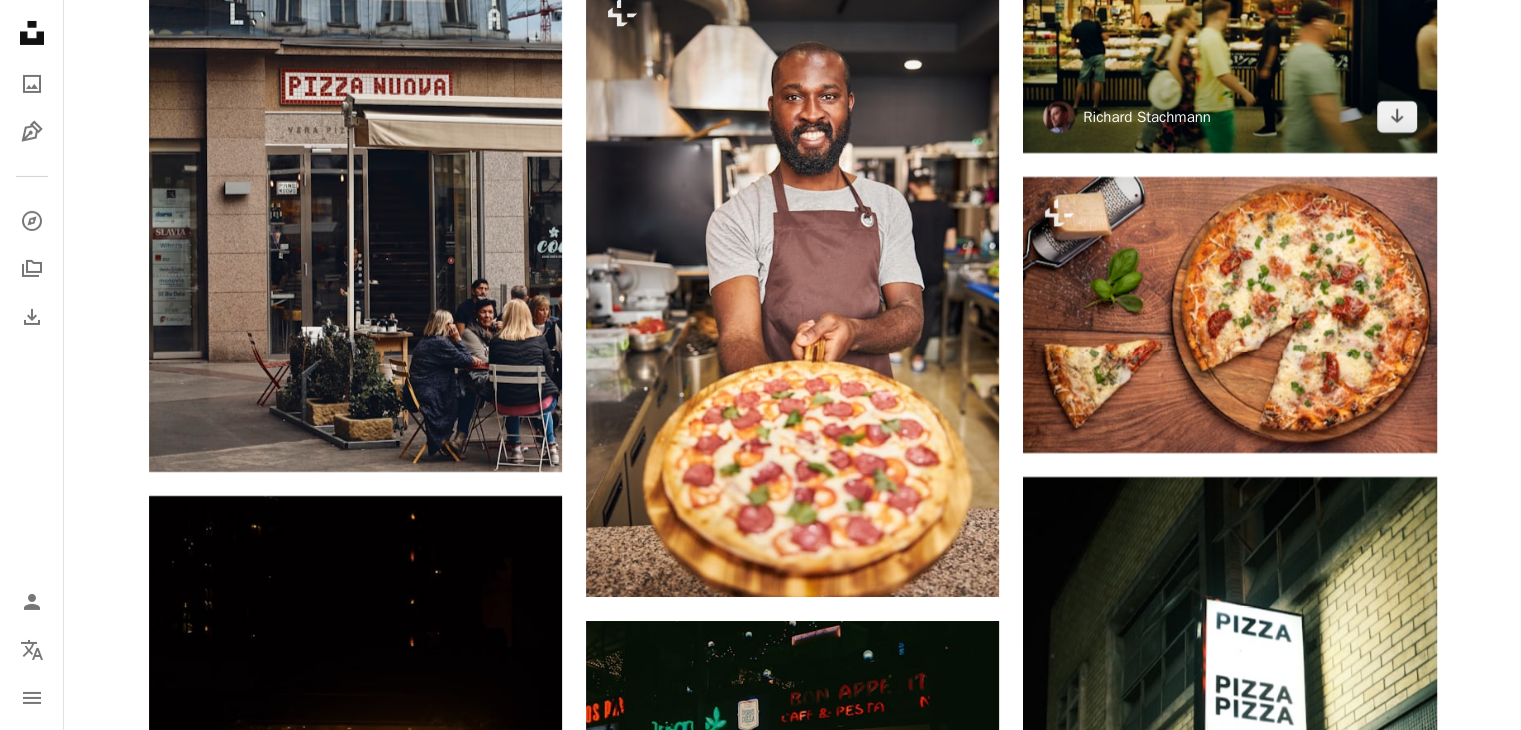 click on "Richard Stachmann" at bounding box center (1147, 117) 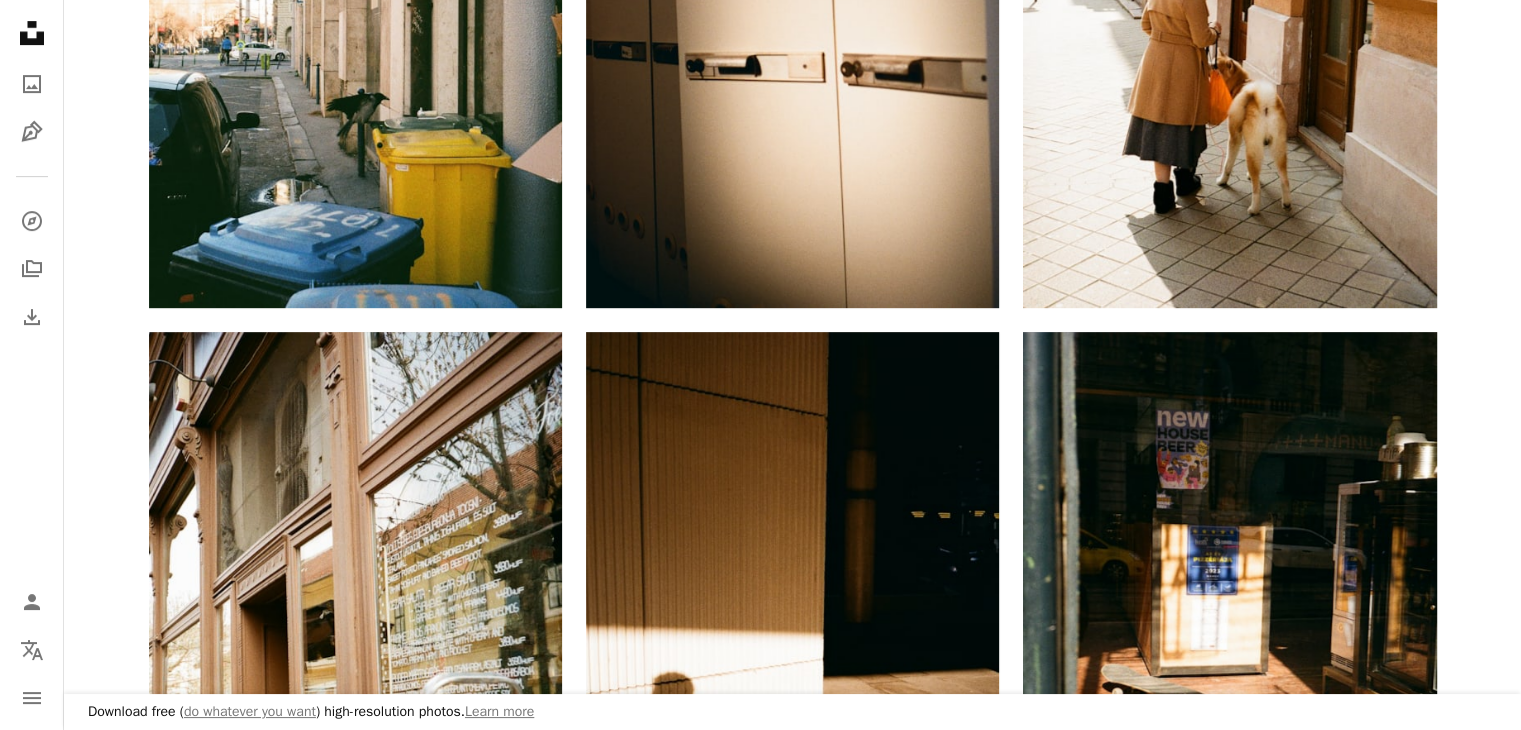 scroll, scrollTop: 811, scrollLeft: 0, axis: vertical 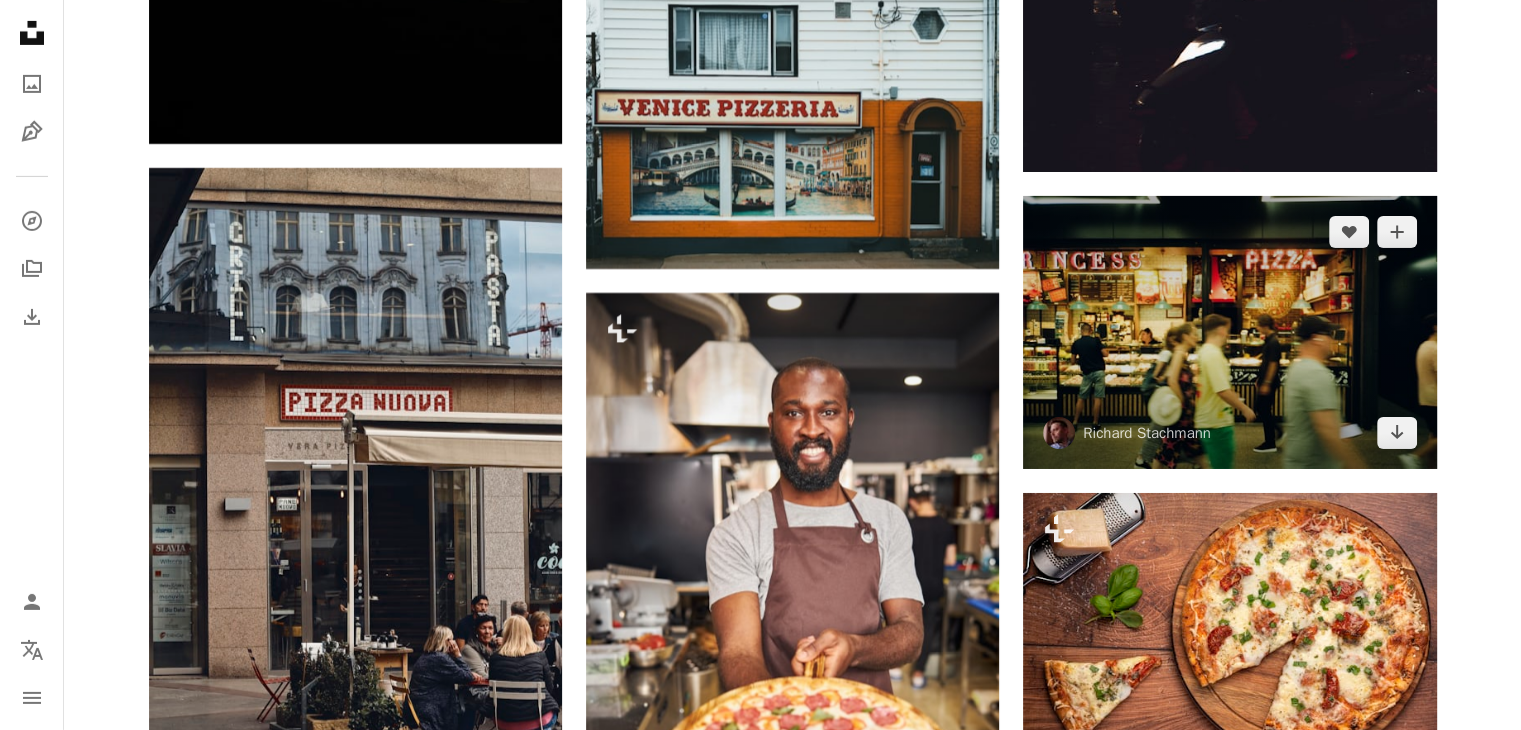 click at bounding box center [1229, 333] 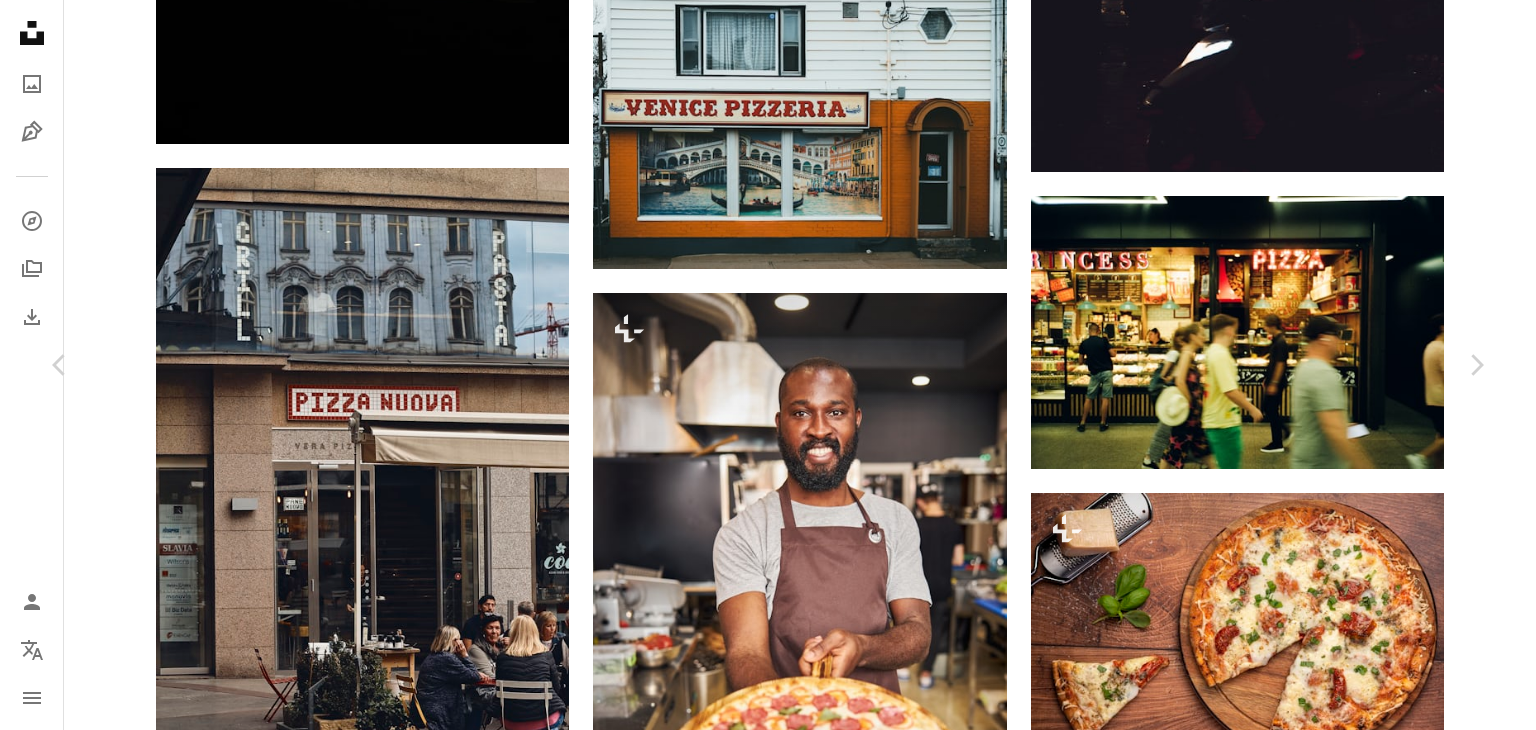 scroll, scrollTop: 2492, scrollLeft: 0, axis: vertical 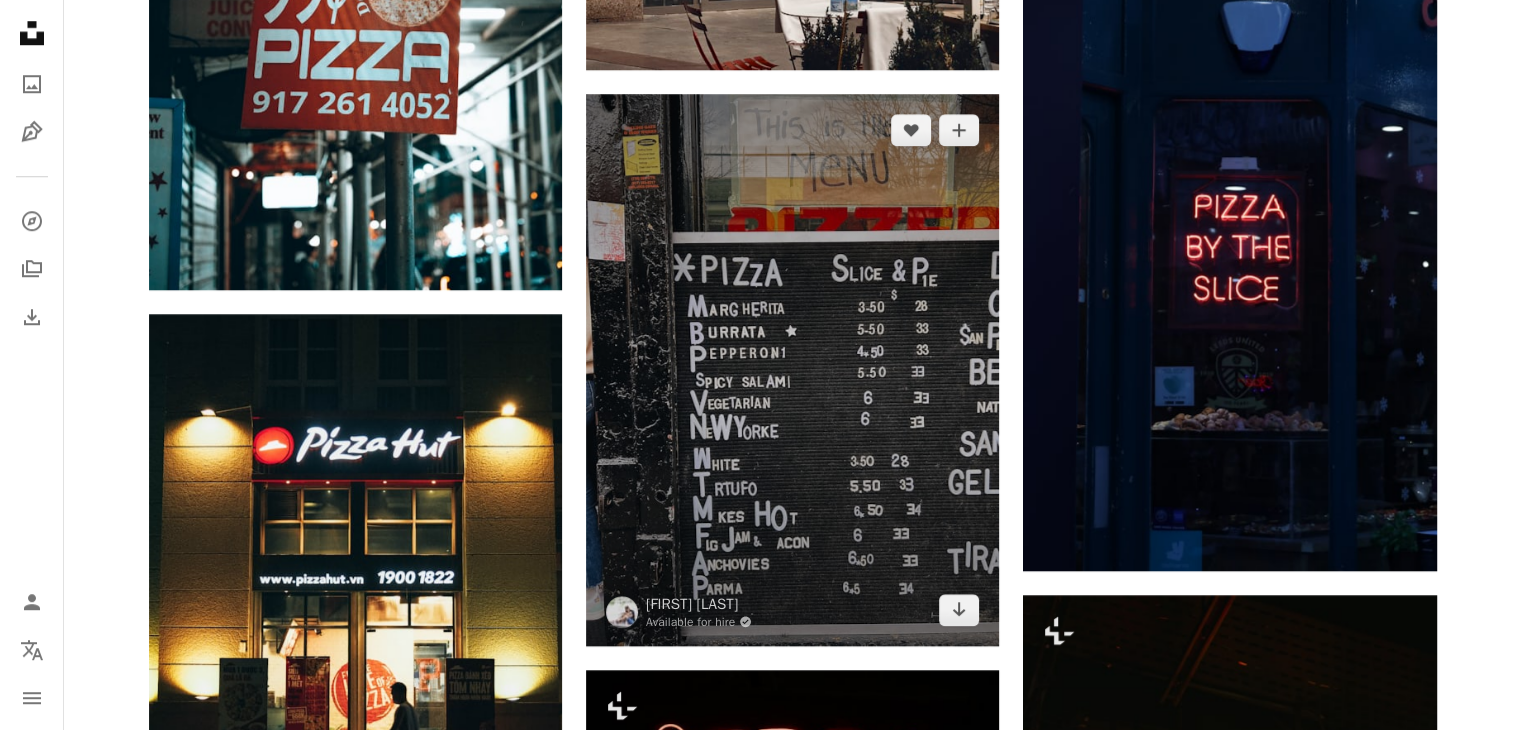 click at bounding box center (792, 369) 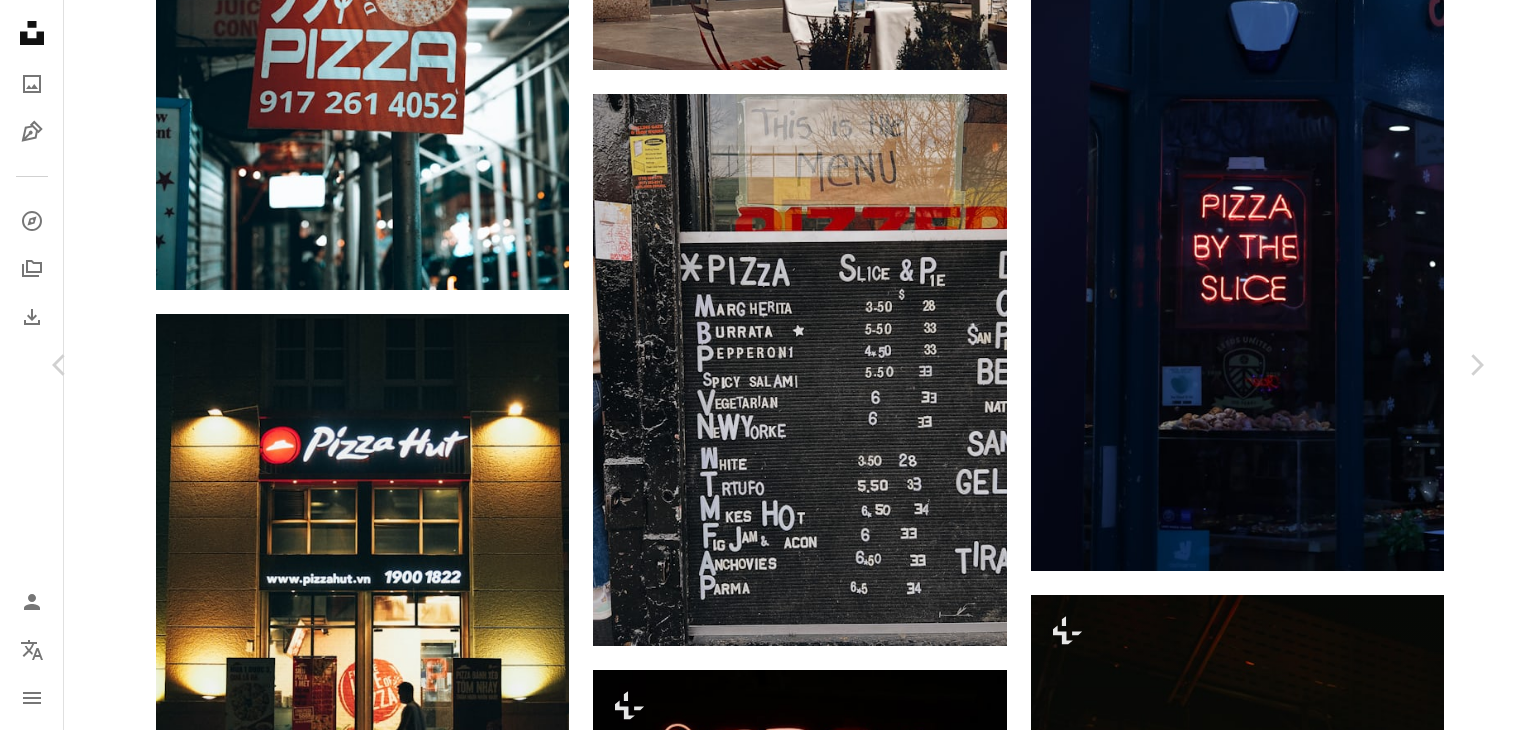 scroll, scrollTop: 26406, scrollLeft: 0, axis: vertical 